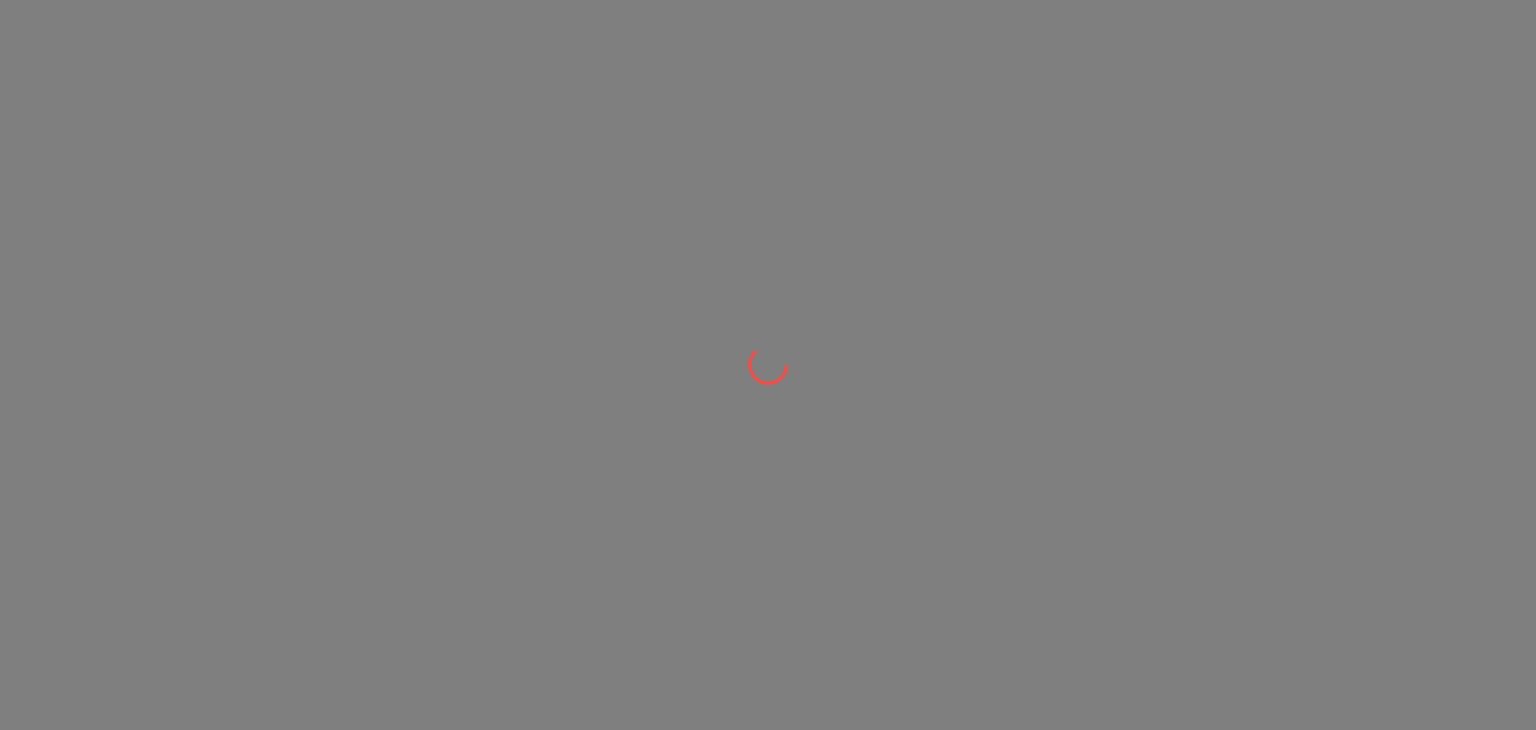scroll, scrollTop: 0, scrollLeft: 0, axis: both 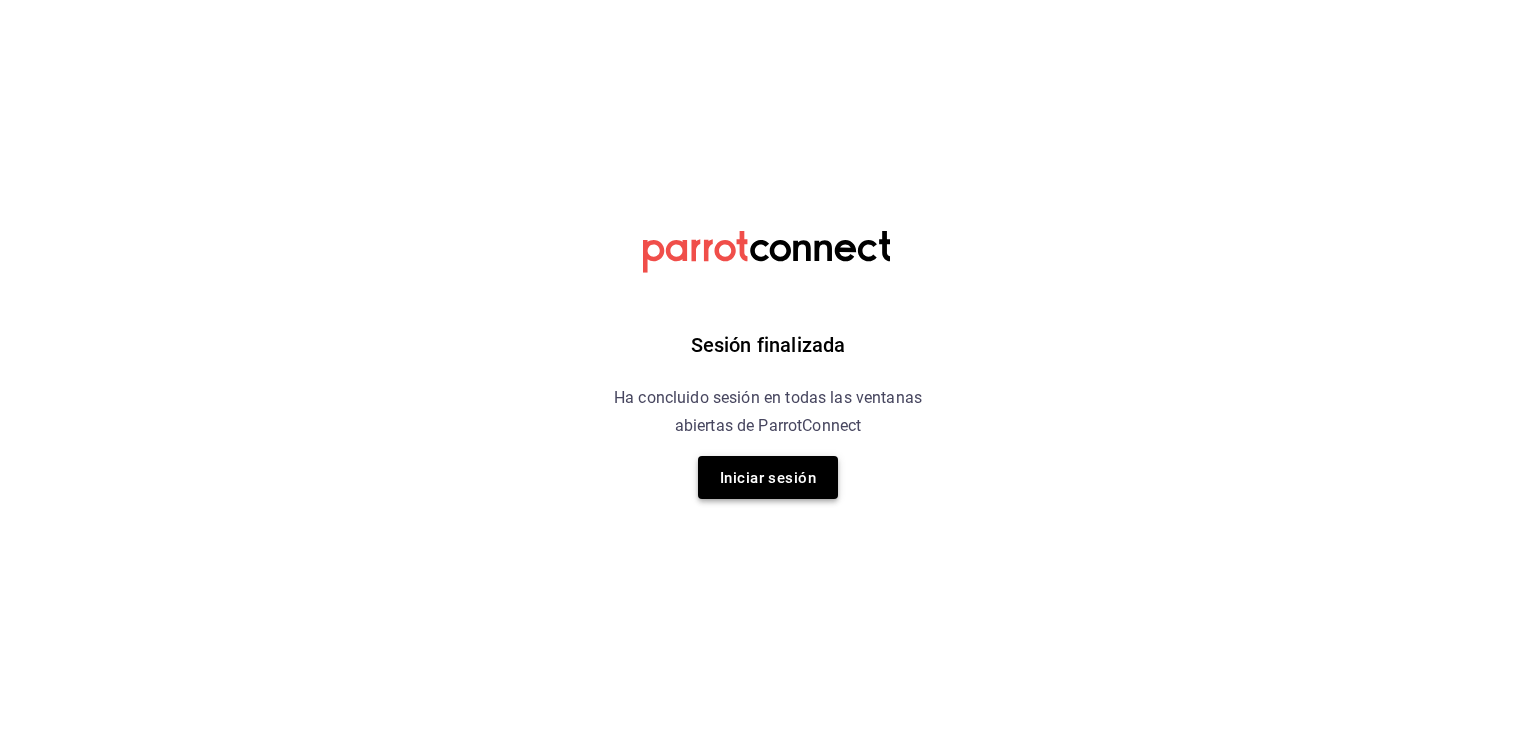 click on "Iniciar sesión" at bounding box center (768, 477) 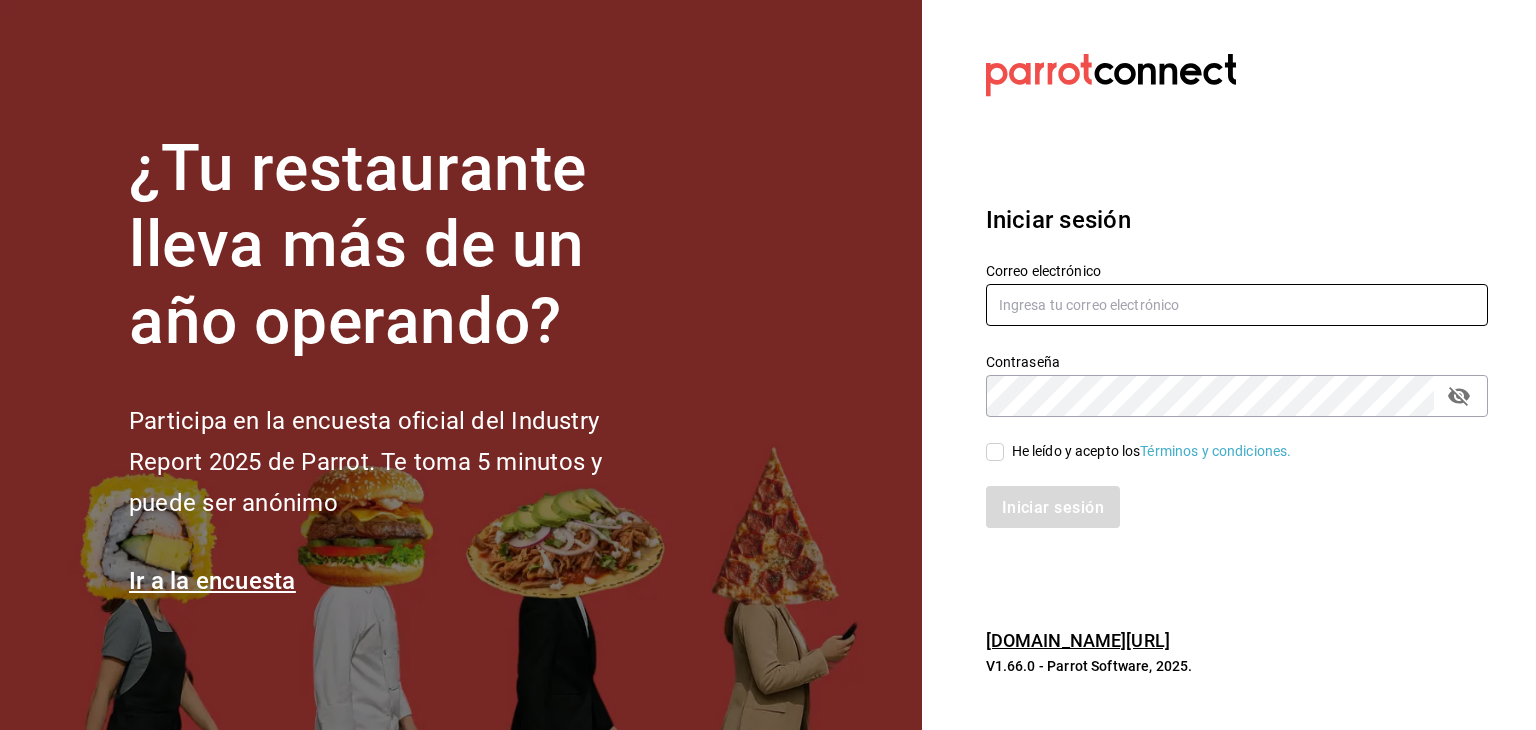 click at bounding box center (1237, 305) 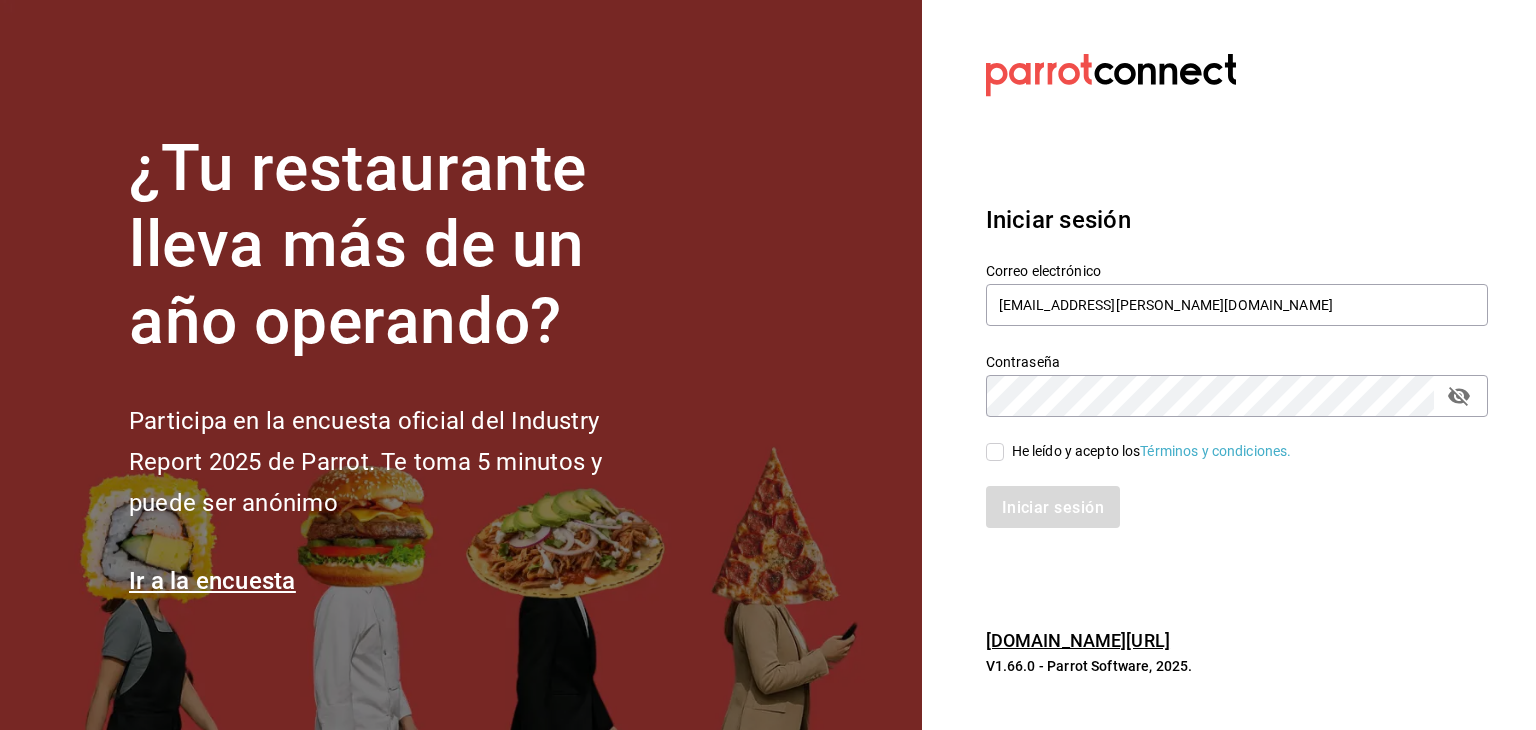 click on "He leído y acepto los  Términos y condiciones." at bounding box center [995, 452] 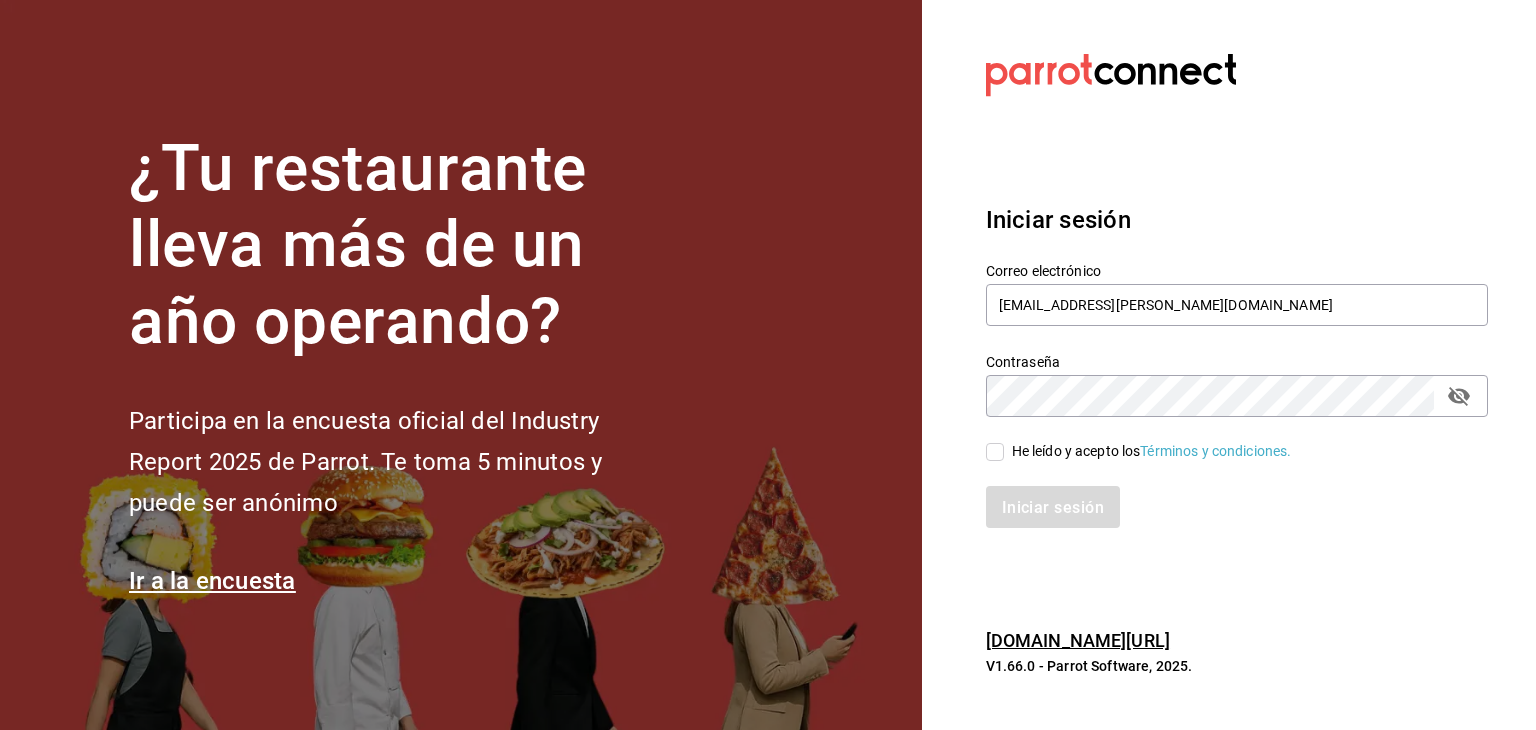 checkbox on "true" 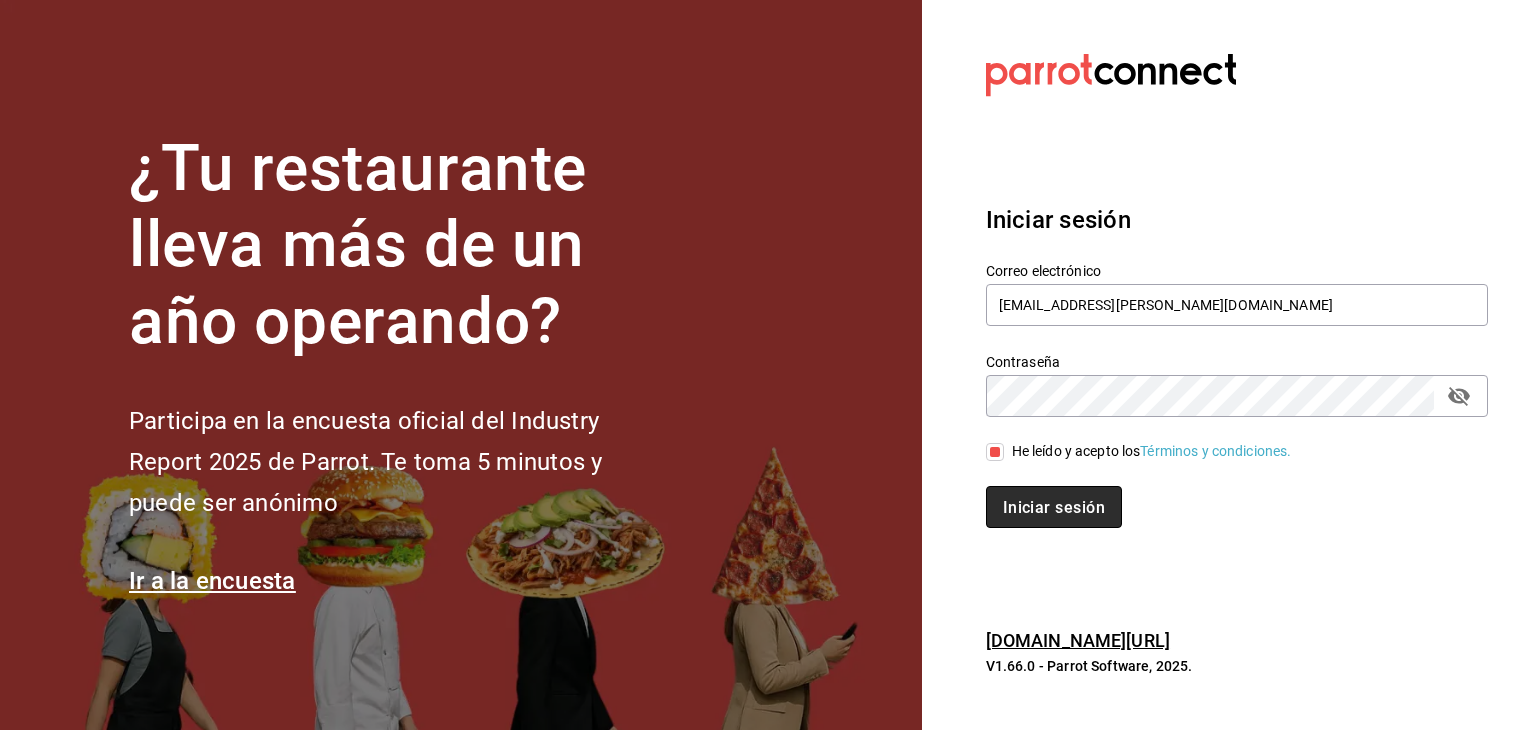 click on "Iniciar sesión" at bounding box center (1054, 507) 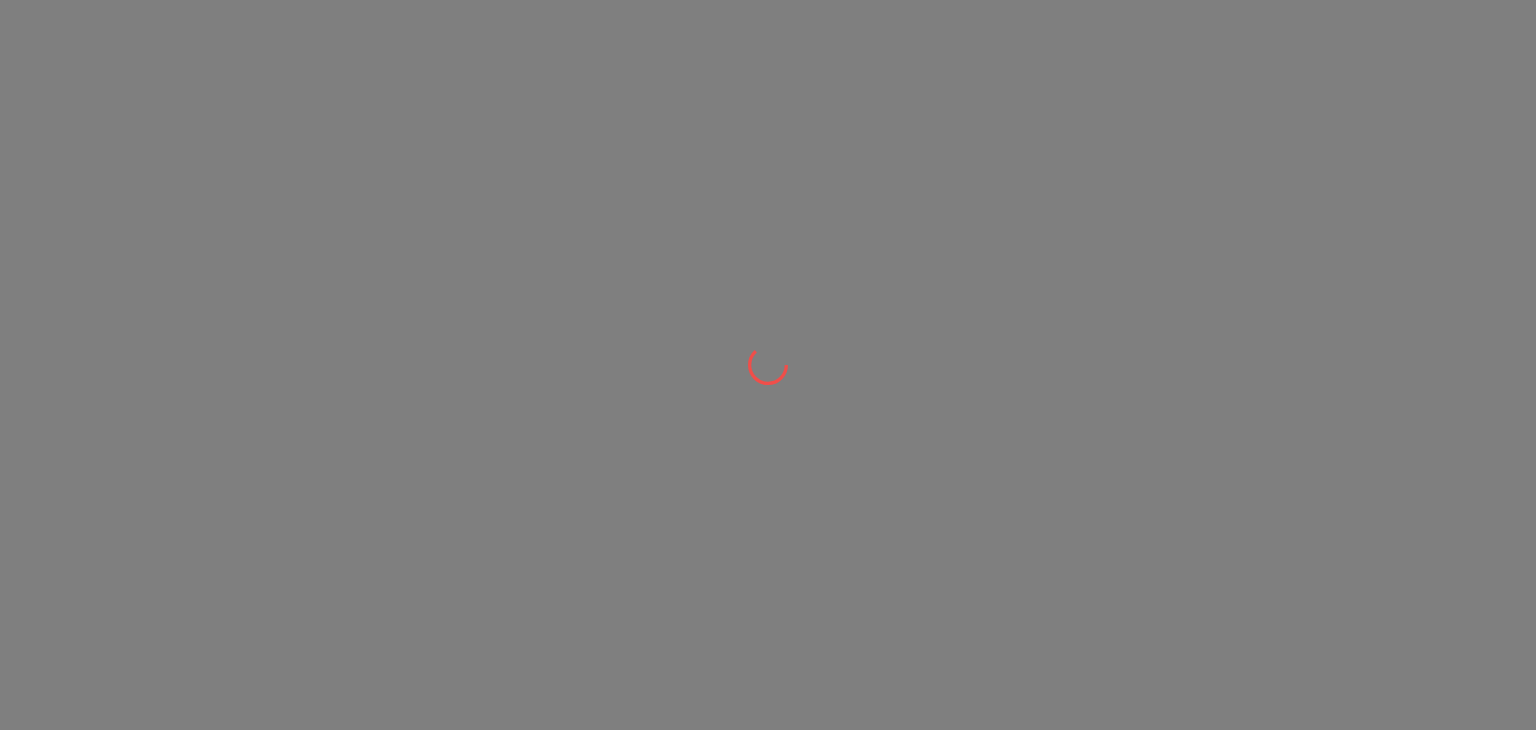 scroll, scrollTop: 0, scrollLeft: 0, axis: both 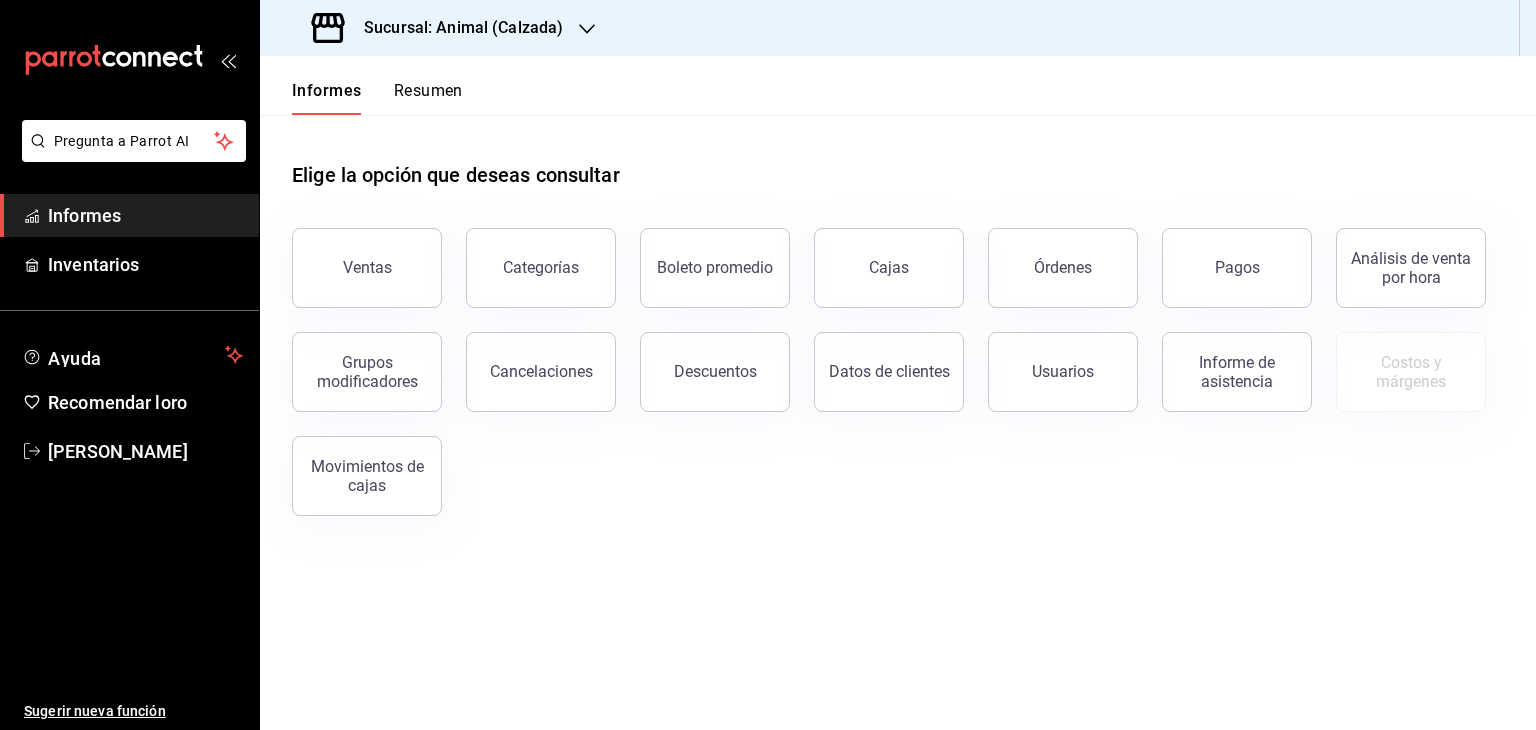 click on "Sucursal: Animal (Calzada)" at bounding box center [439, 28] 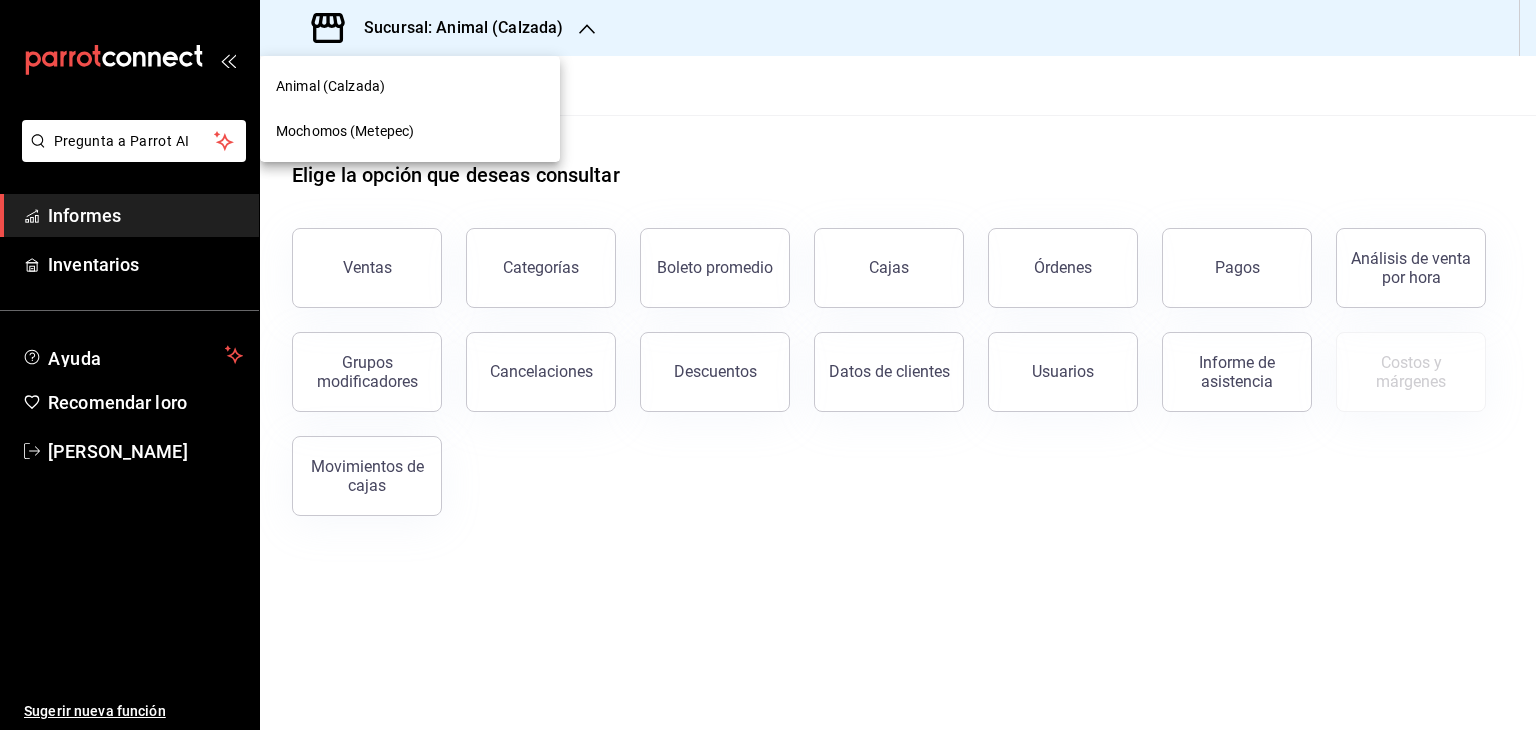 click on "Mochomos (Metepec)" at bounding box center [410, 131] 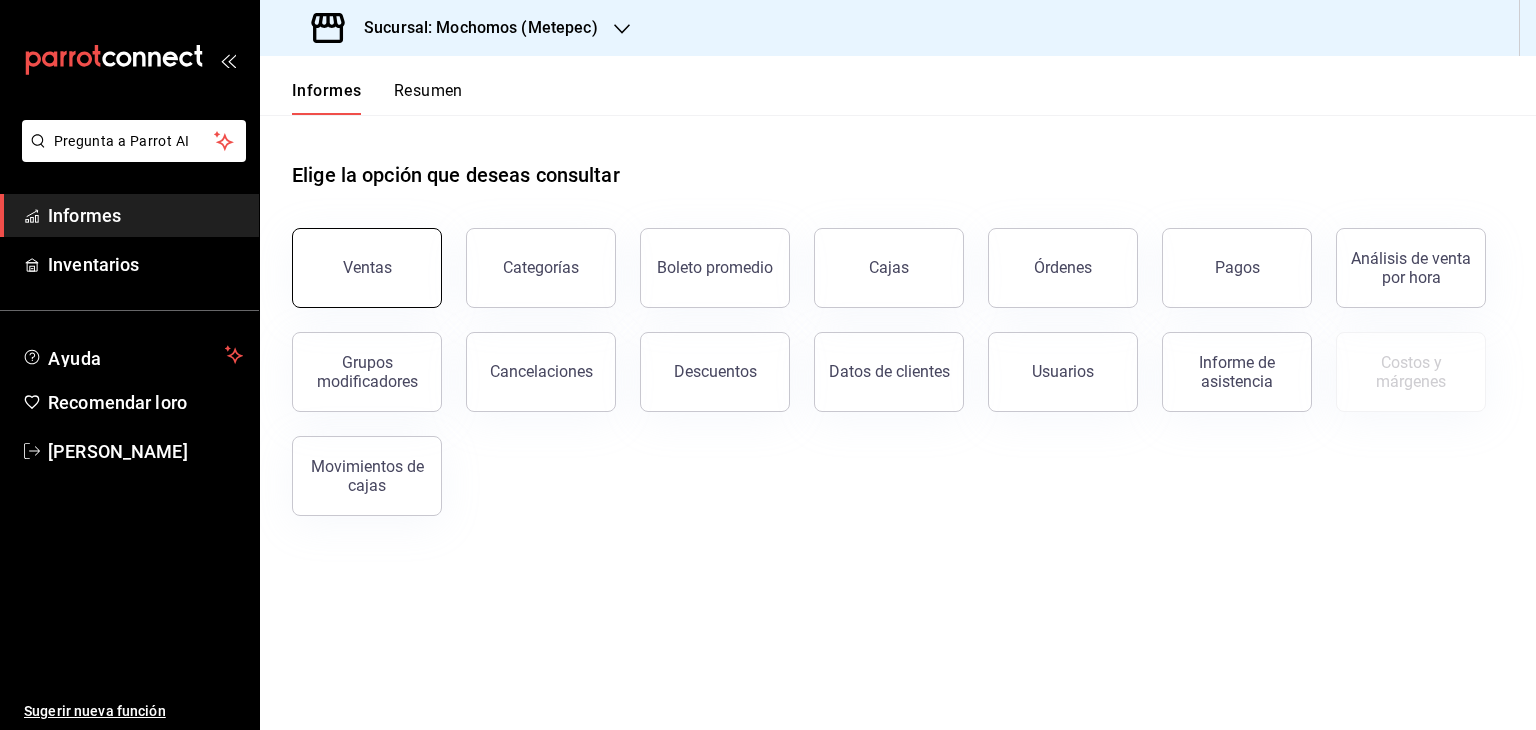 click on "Ventas" at bounding box center (367, 268) 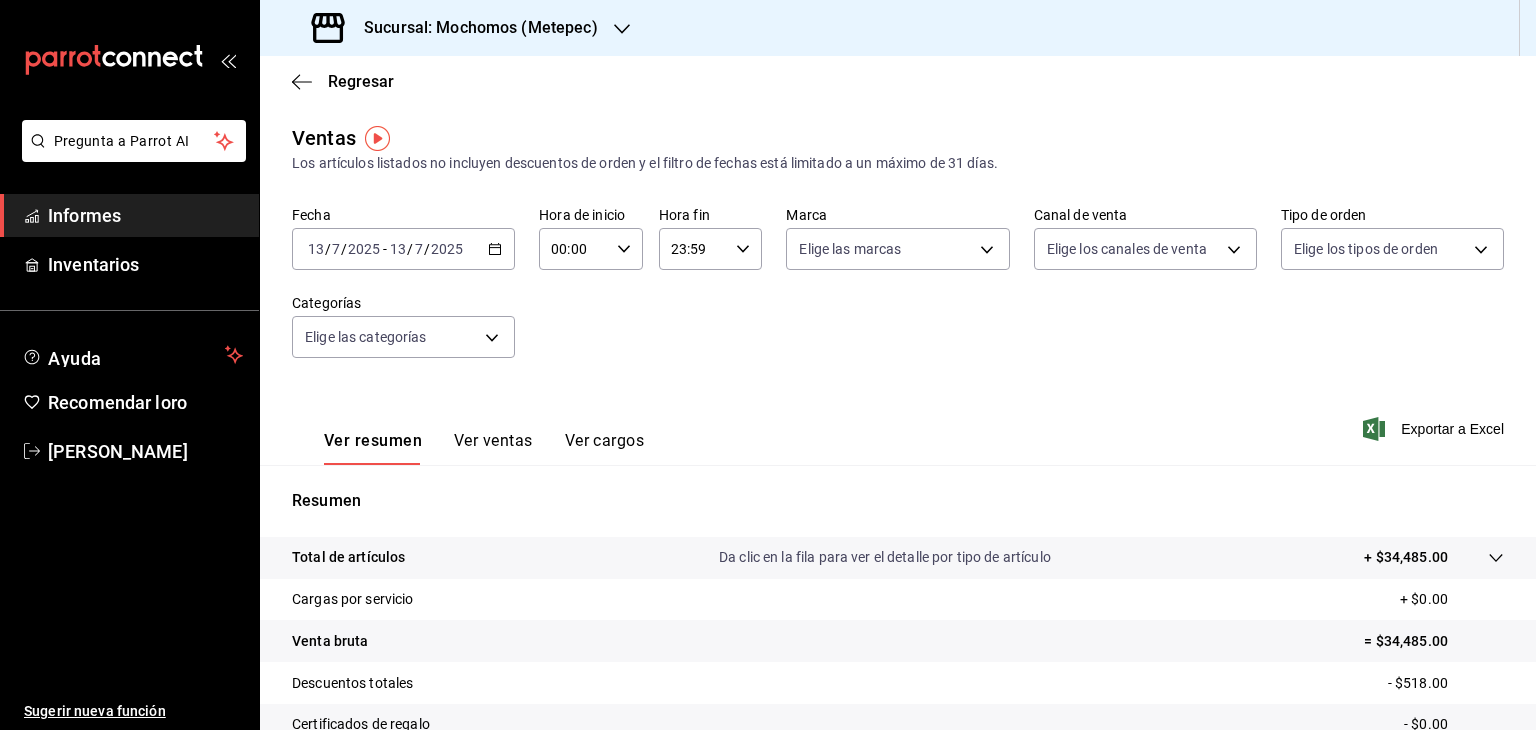 click 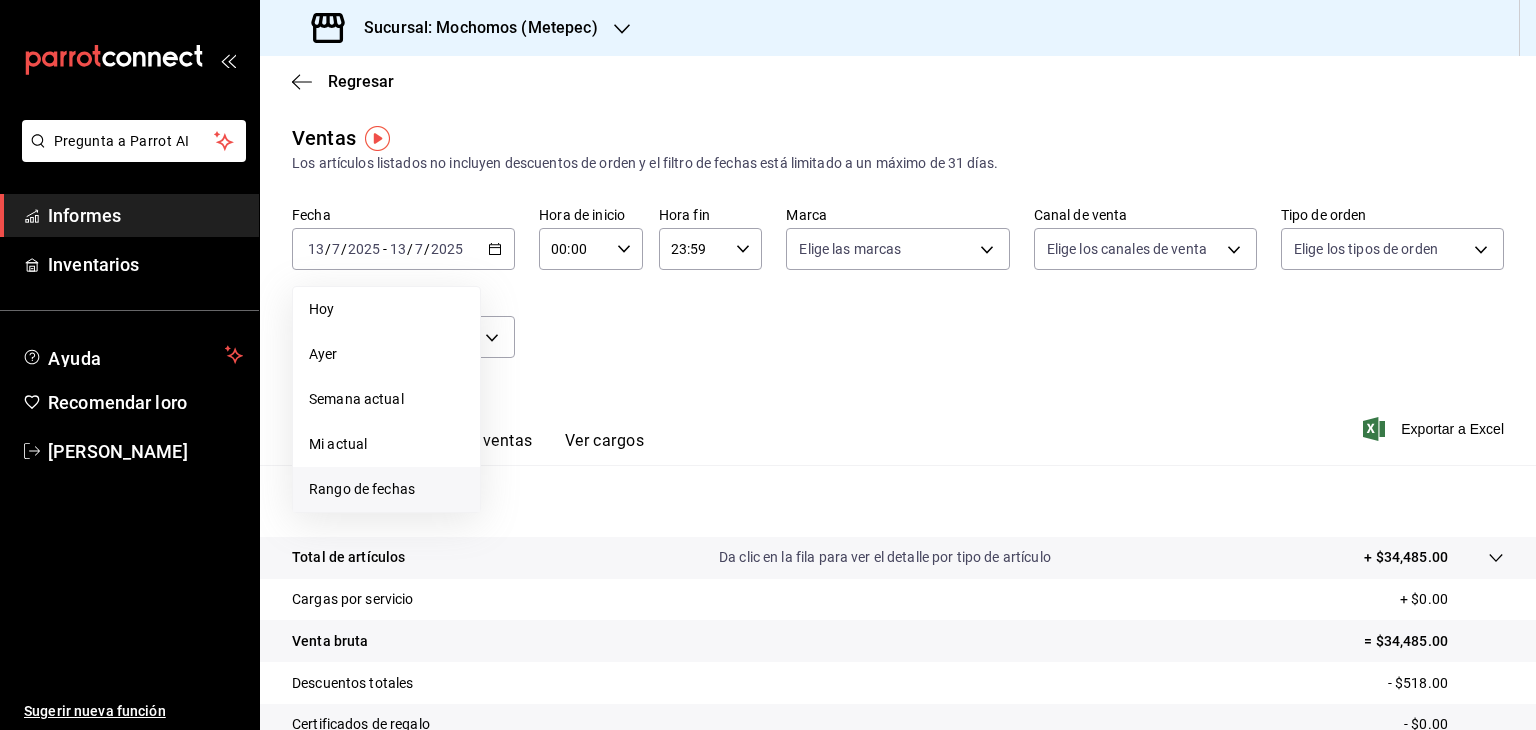 click on "Rango de fechas" at bounding box center (386, 489) 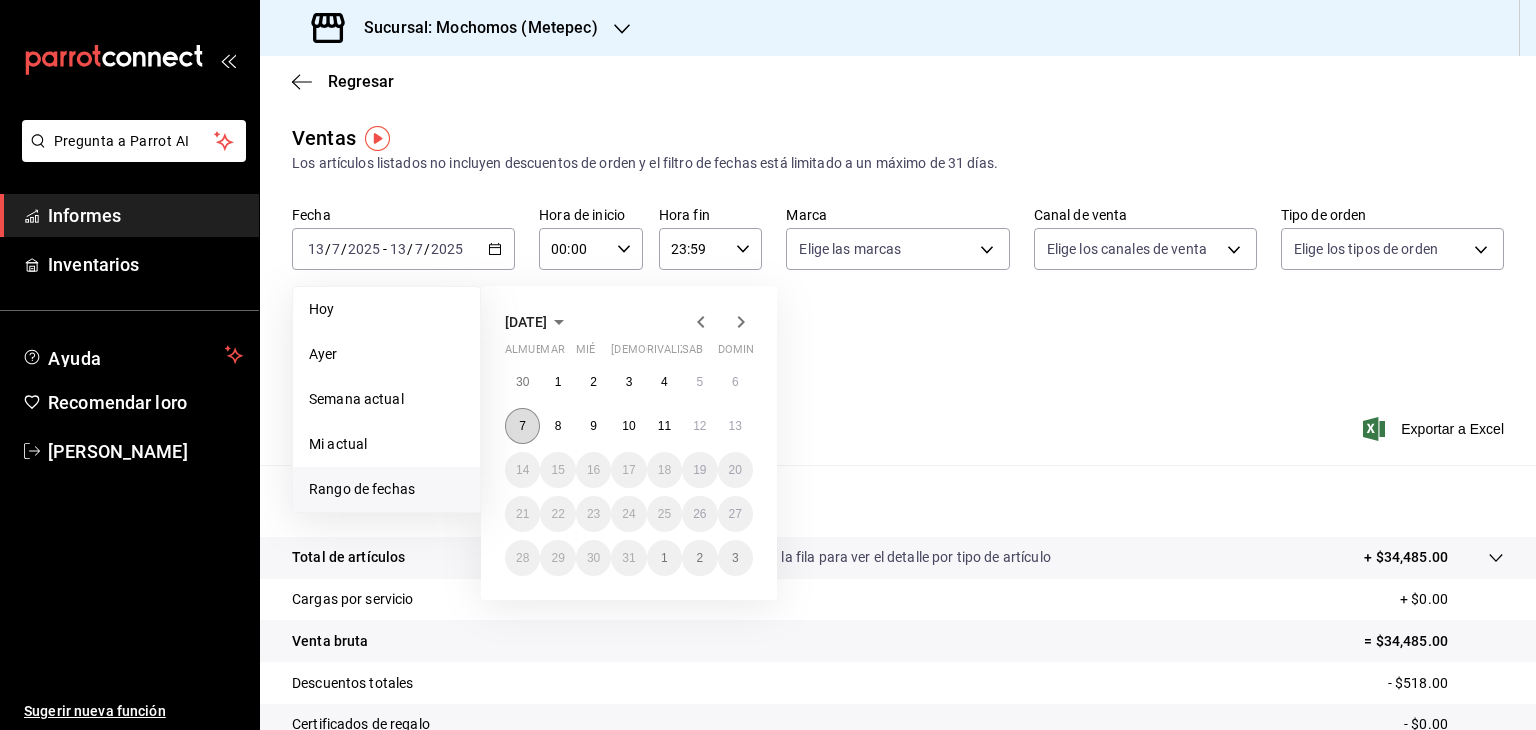 click on "7" at bounding box center [522, 426] 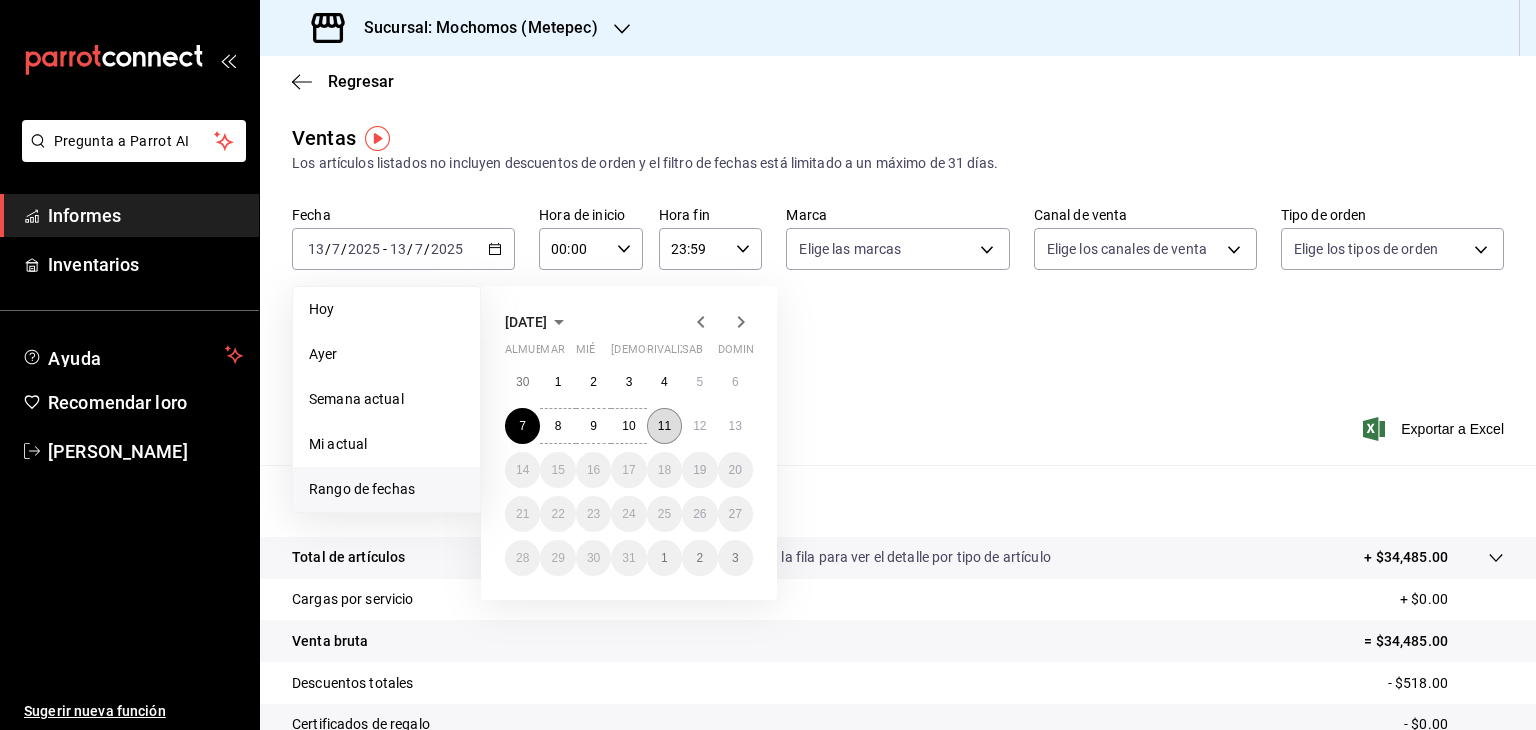 click on "11" at bounding box center [664, 426] 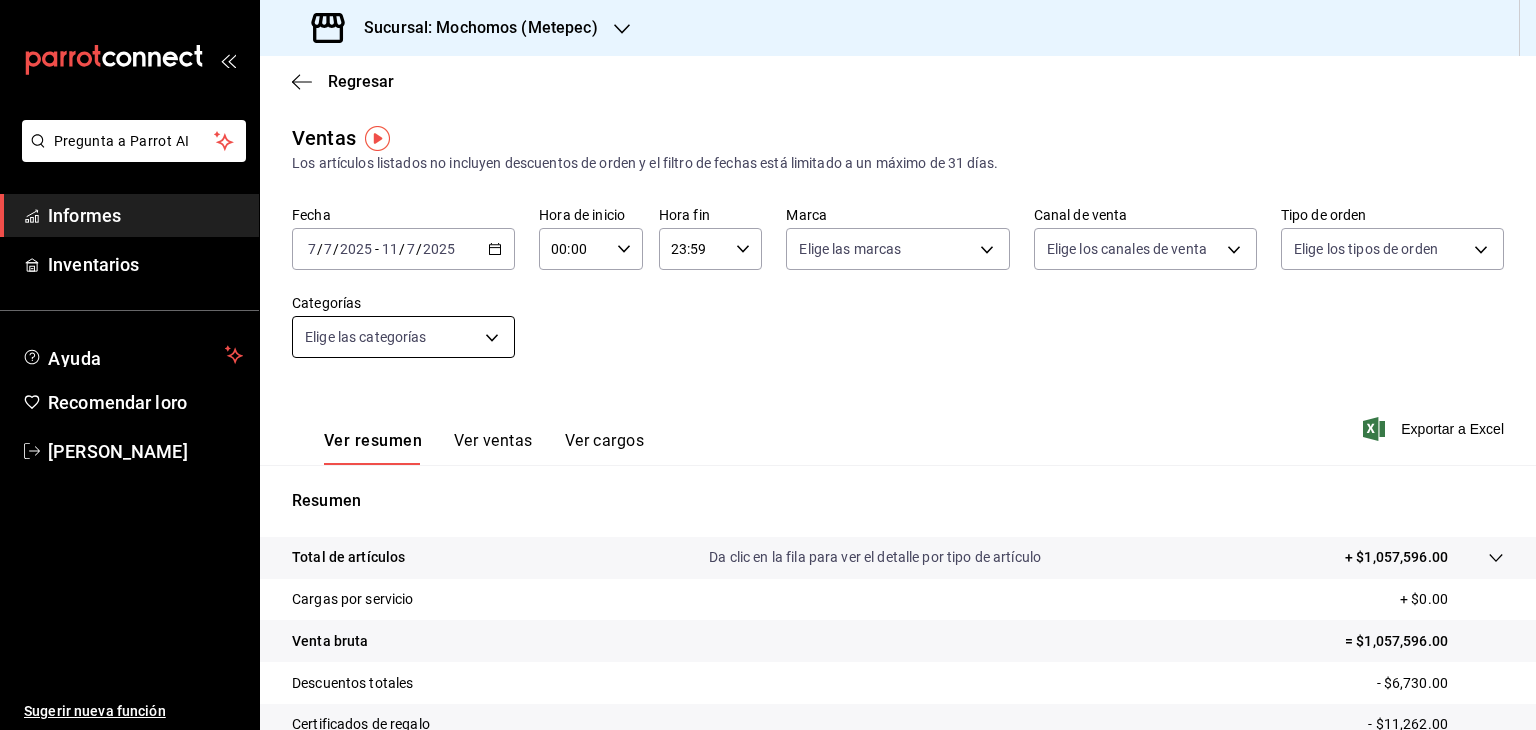 click on "Pregunta a Parrot AI Informes   Inventarios   Ayuda Recomendar loro   Cristian Mercado   Sugerir nueva función   Sucursal: Mochomos (Metepec) Regresar Ventas Los artículos listados no incluyen descuentos de orden y el filtro de fechas está limitado a un máximo de 31 días. Fecha 2025-07-07 7 / 7 / 2025 - 2025-07-11 11 / 7 / 2025 Hora de inicio 00:00 Hora de inicio Hora fin 23:59 Hora fin Marca Elige las marcas Canal de venta Elige los canales de venta Tipo de orden Elige los tipos de orden Categorías Elige las categorías Ver resumen Ver ventas Ver cargos Exportar a Excel Resumen Total de artículos Da clic en la fila para ver el detalle por tipo de artículo + $1,057,596.00 Cargas por servicio + $0.00 Venta bruta = $1,057,596.00 Descuentos totales - $6,730.00 Certificados de regalo - $11,262.00 Venta total = $1,039,604.00 Impuestos - $143,393.66 Venta neta = $896,210.34 Texto original Valora esta traducción Tu opinión servirá para ayudar a mejorar el Traductor de Google Pregunta a Parrot AI Informes" at bounding box center (768, 365) 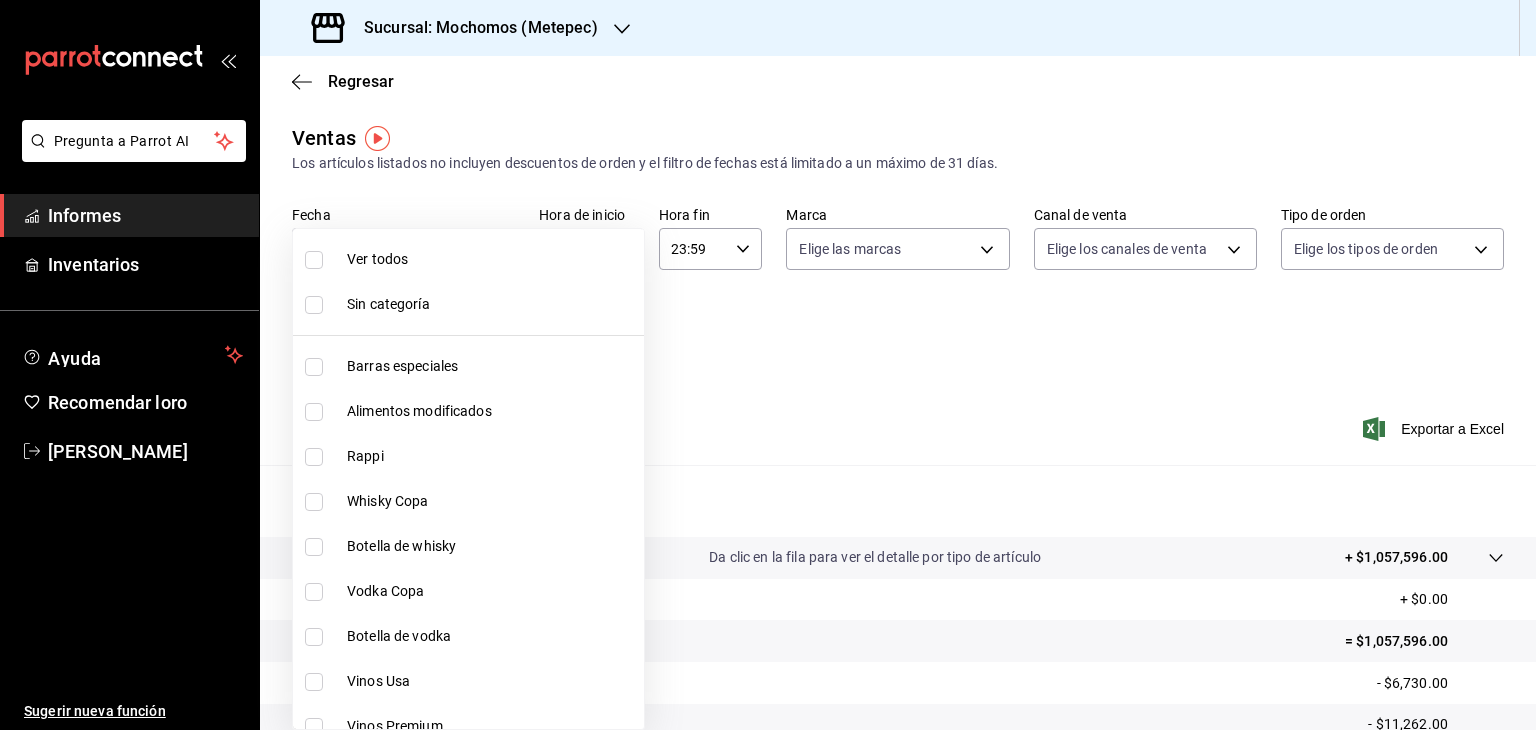 click on "Ver todos" at bounding box center [491, 259] 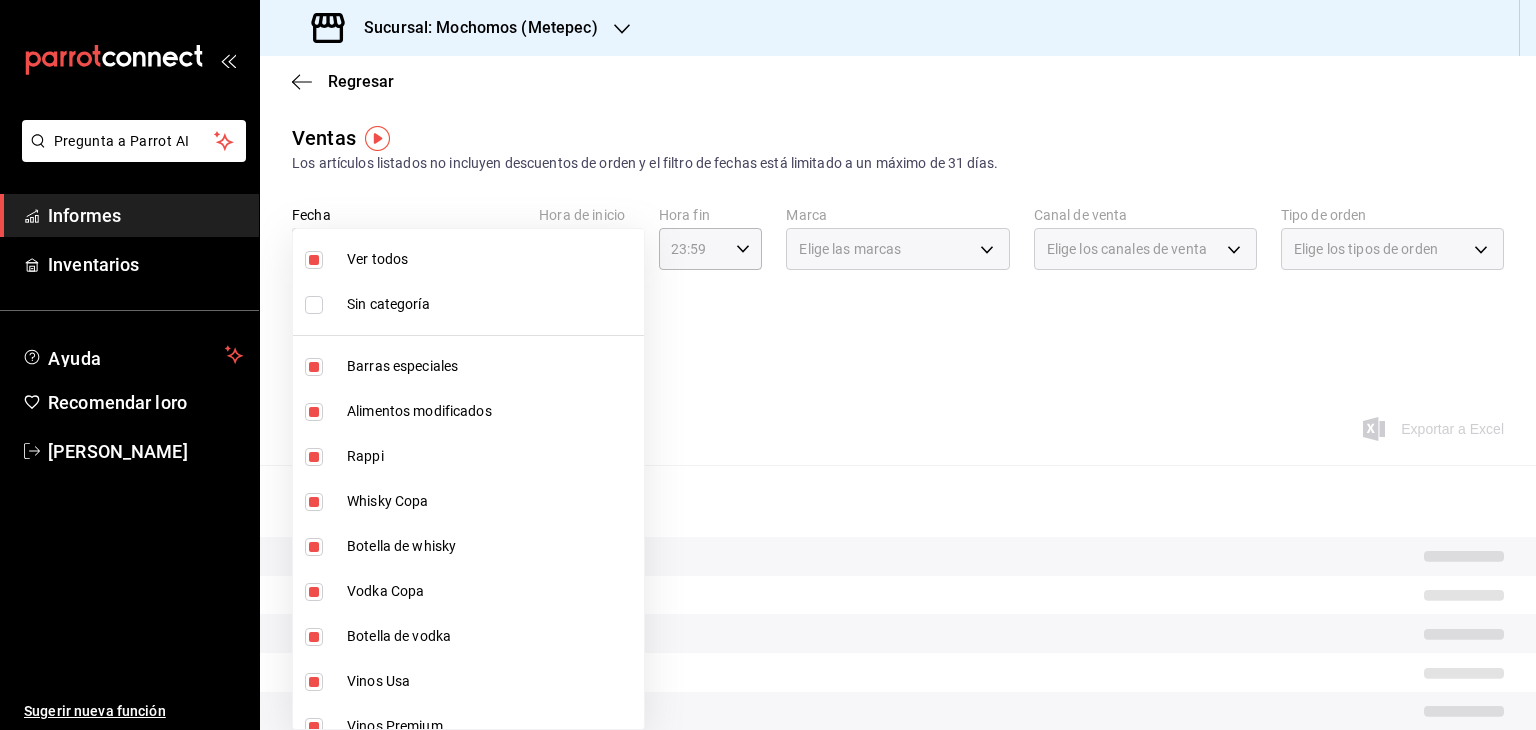click at bounding box center (768, 365) 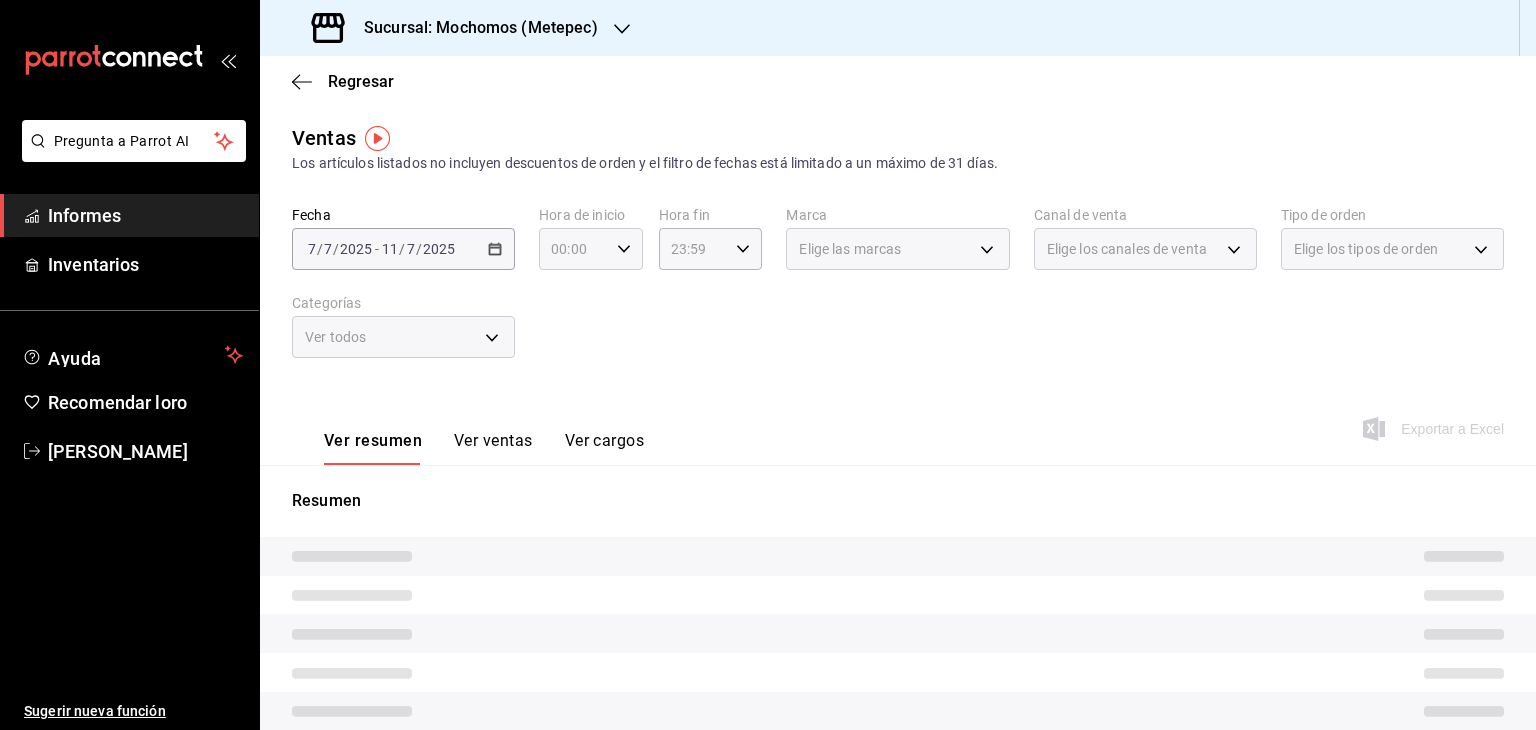 click on "00:00 Hora de inicio" at bounding box center (591, 249) 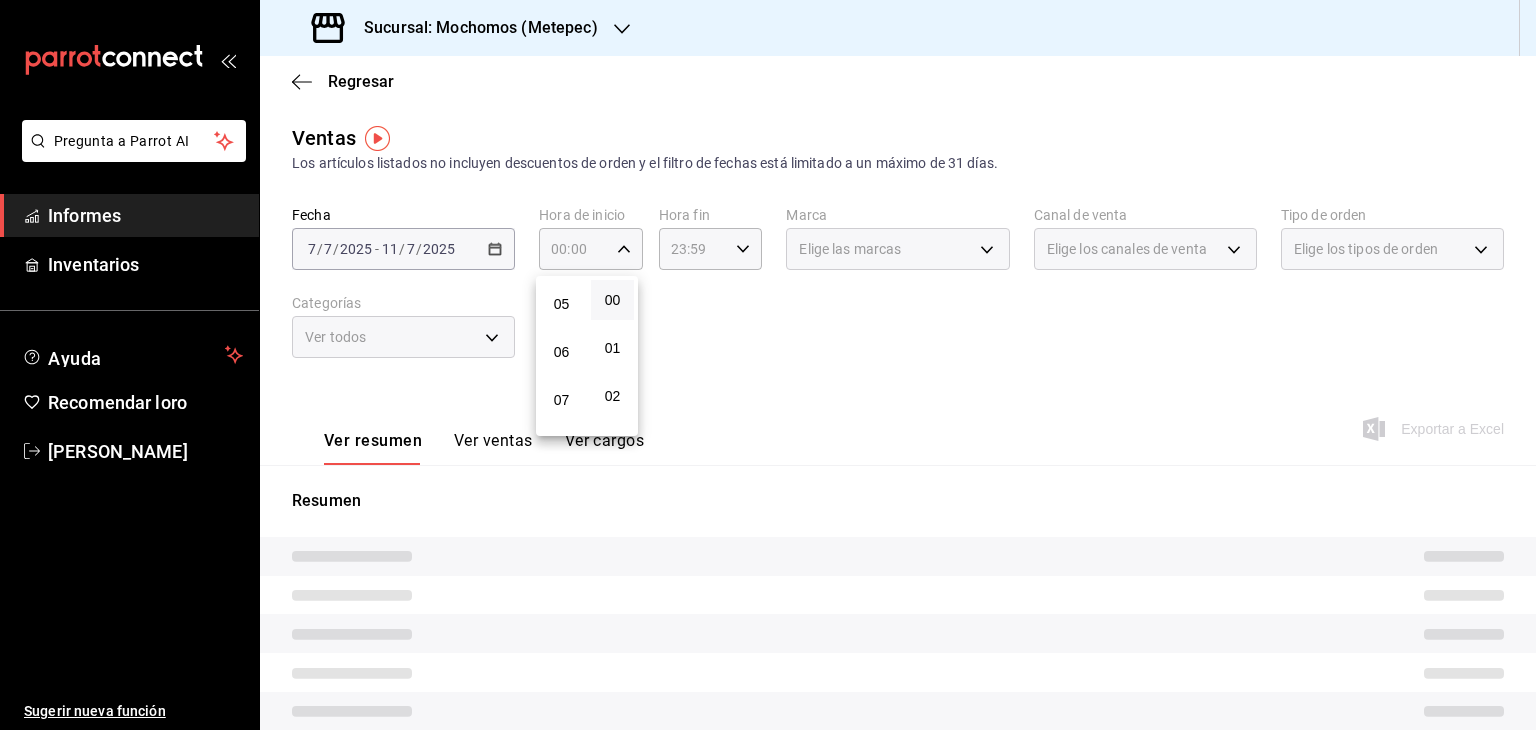scroll, scrollTop: 228, scrollLeft: 0, axis: vertical 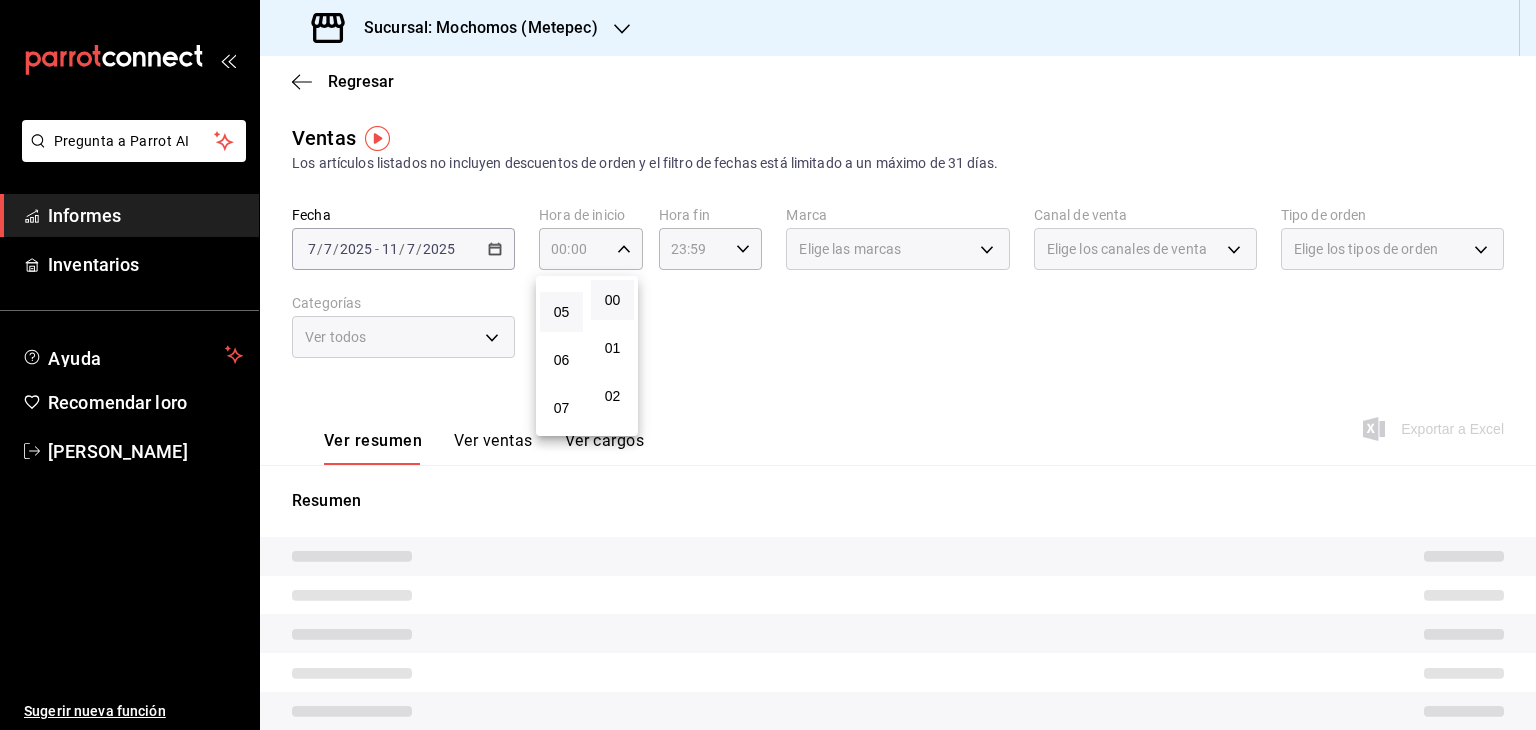 click on "05" at bounding box center (561, 312) 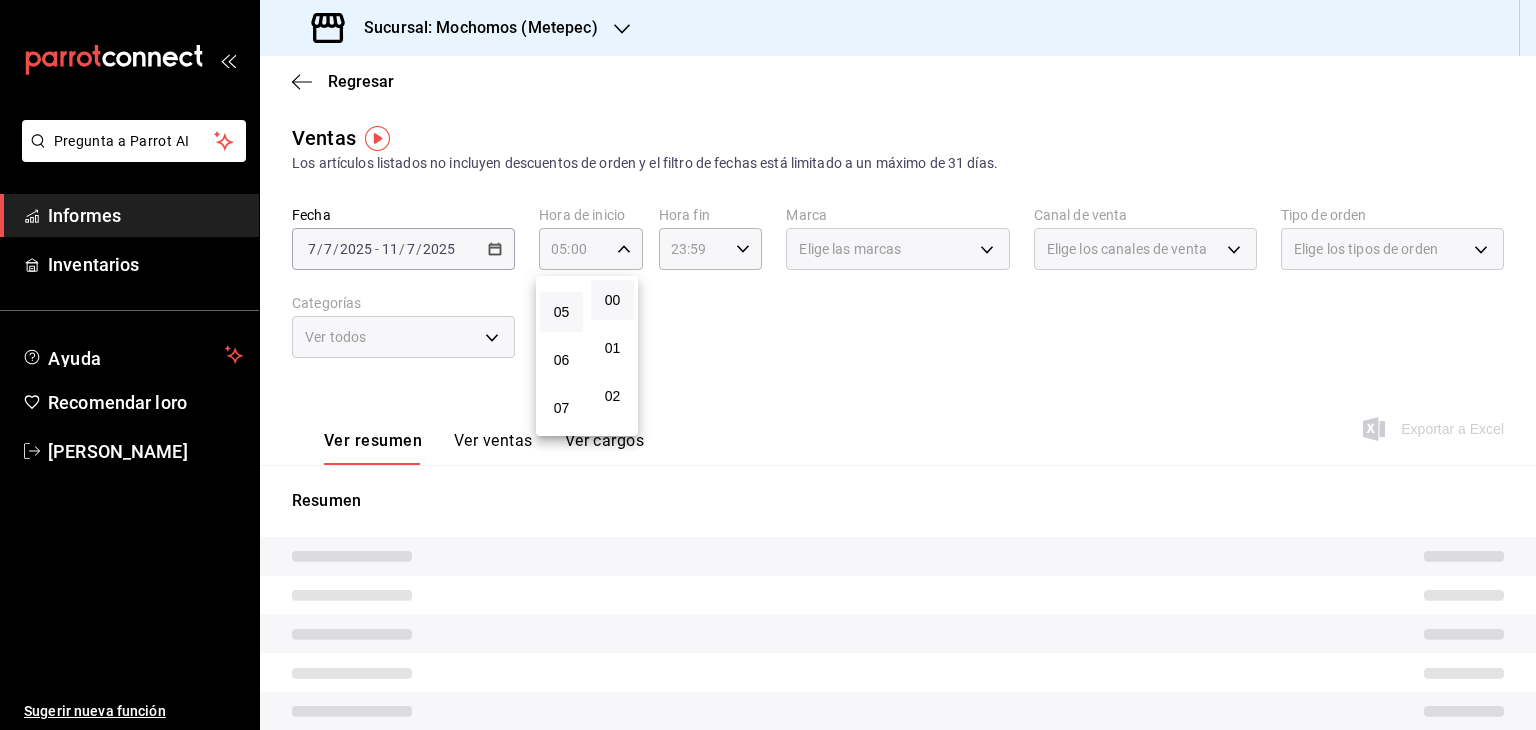 click at bounding box center [768, 365] 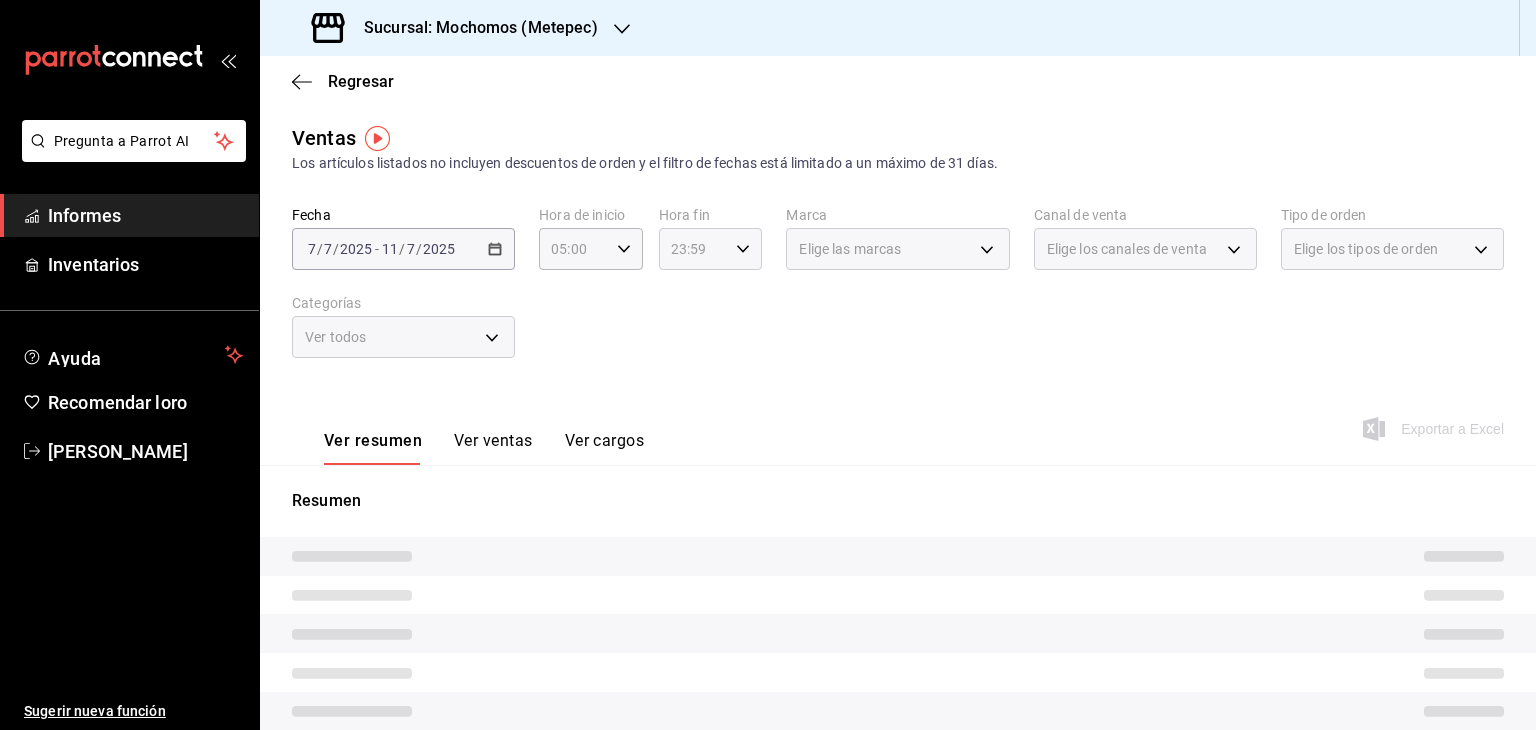 click 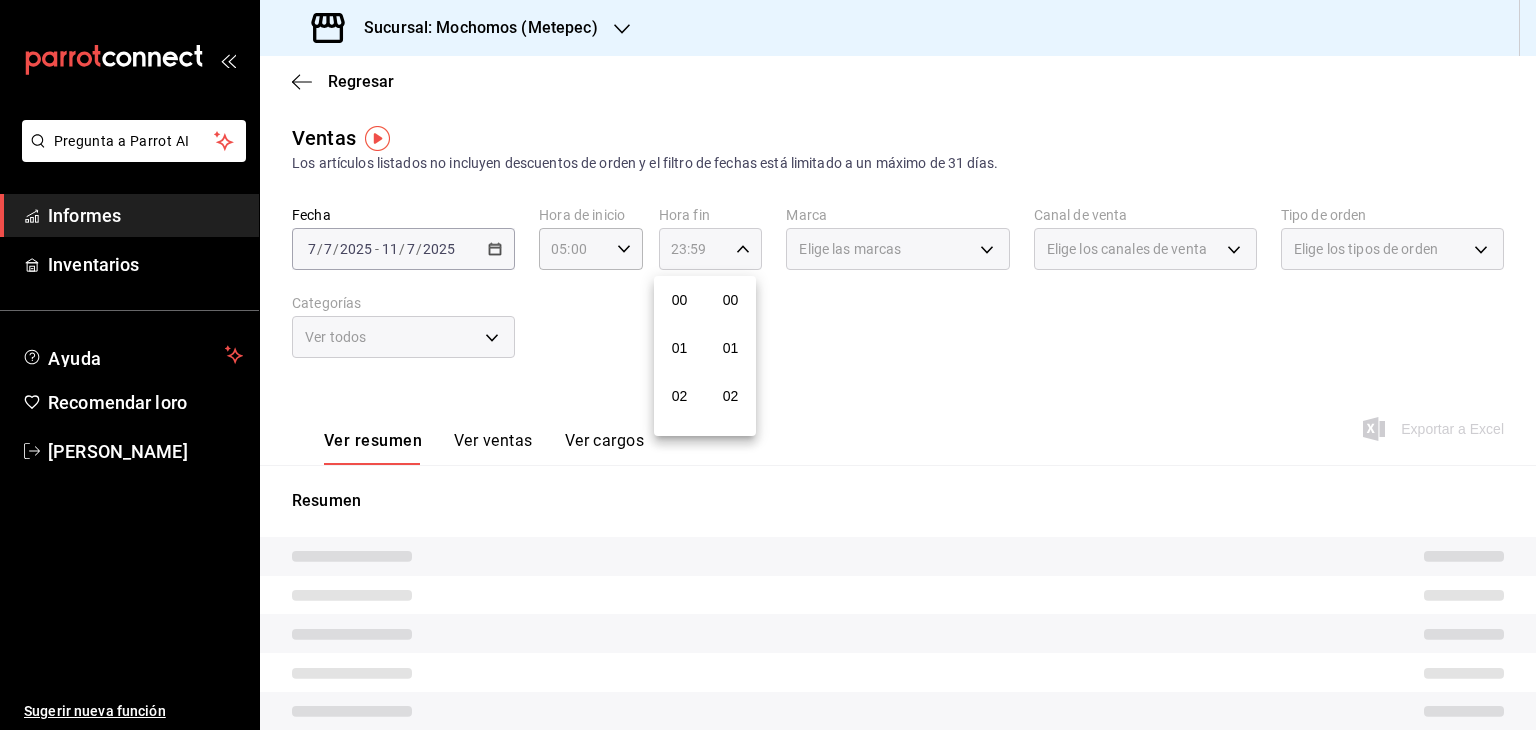 scroll, scrollTop: 1011, scrollLeft: 0, axis: vertical 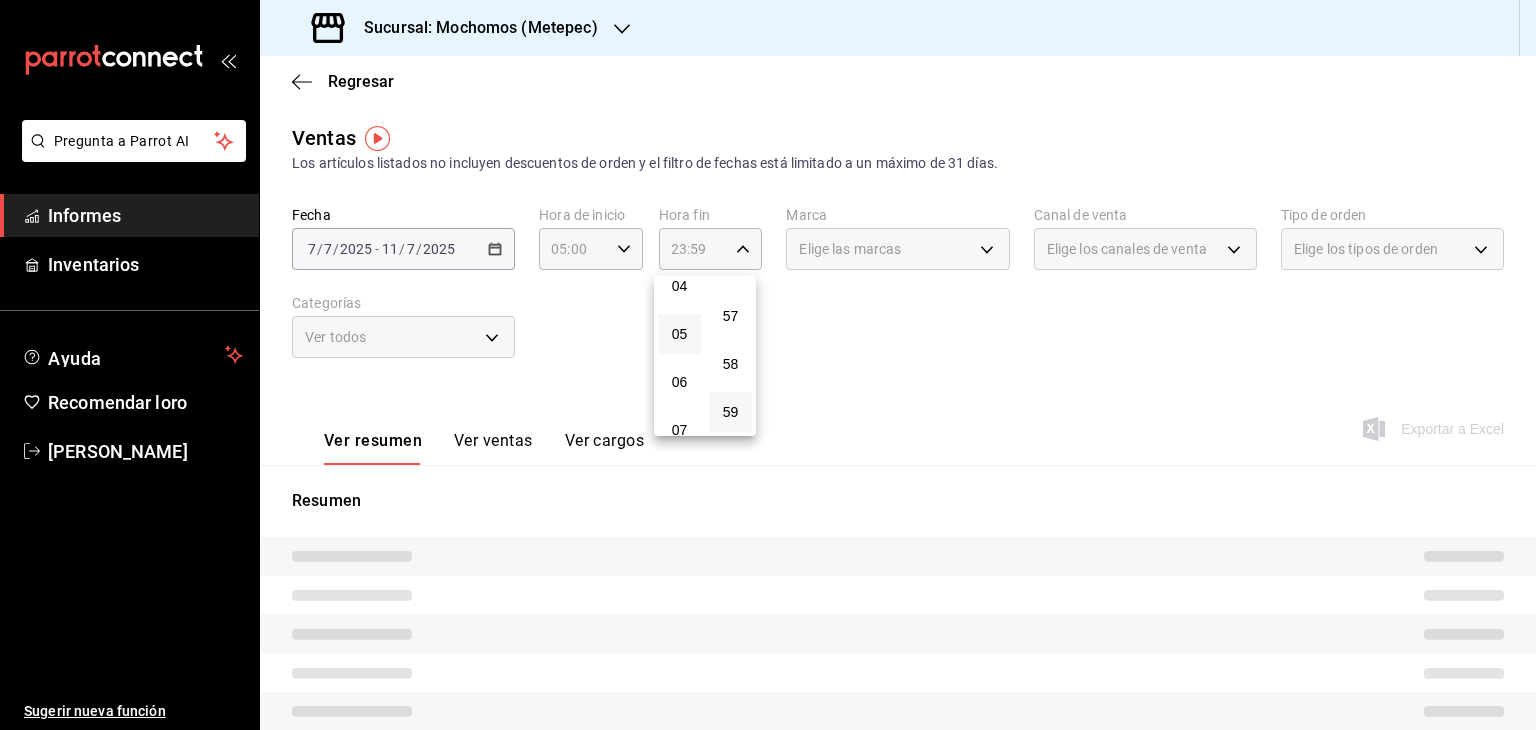 click on "05" at bounding box center [679, 334] 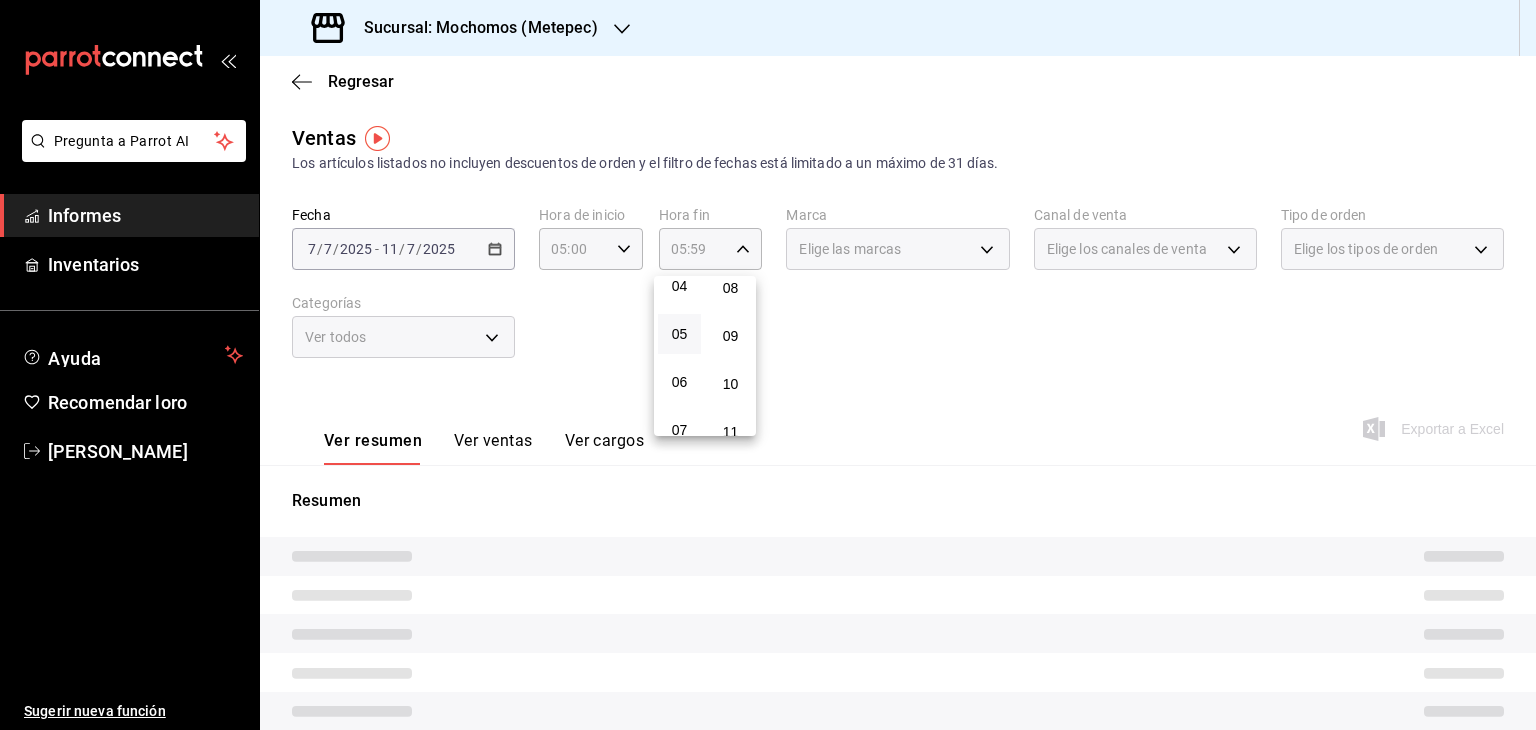 scroll, scrollTop: 0, scrollLeft: 0, axis: both 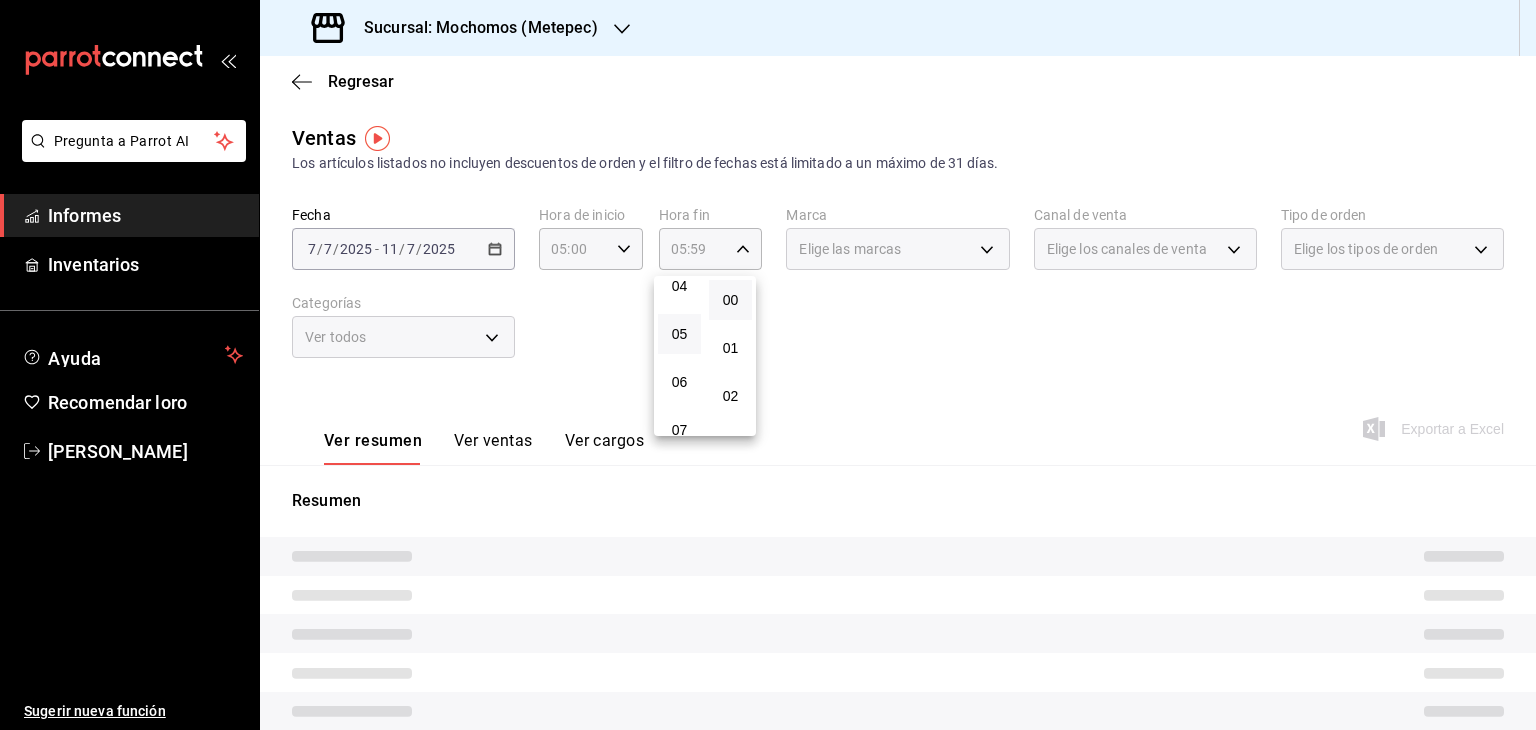 click on "00" at bounding box center [730, 300] 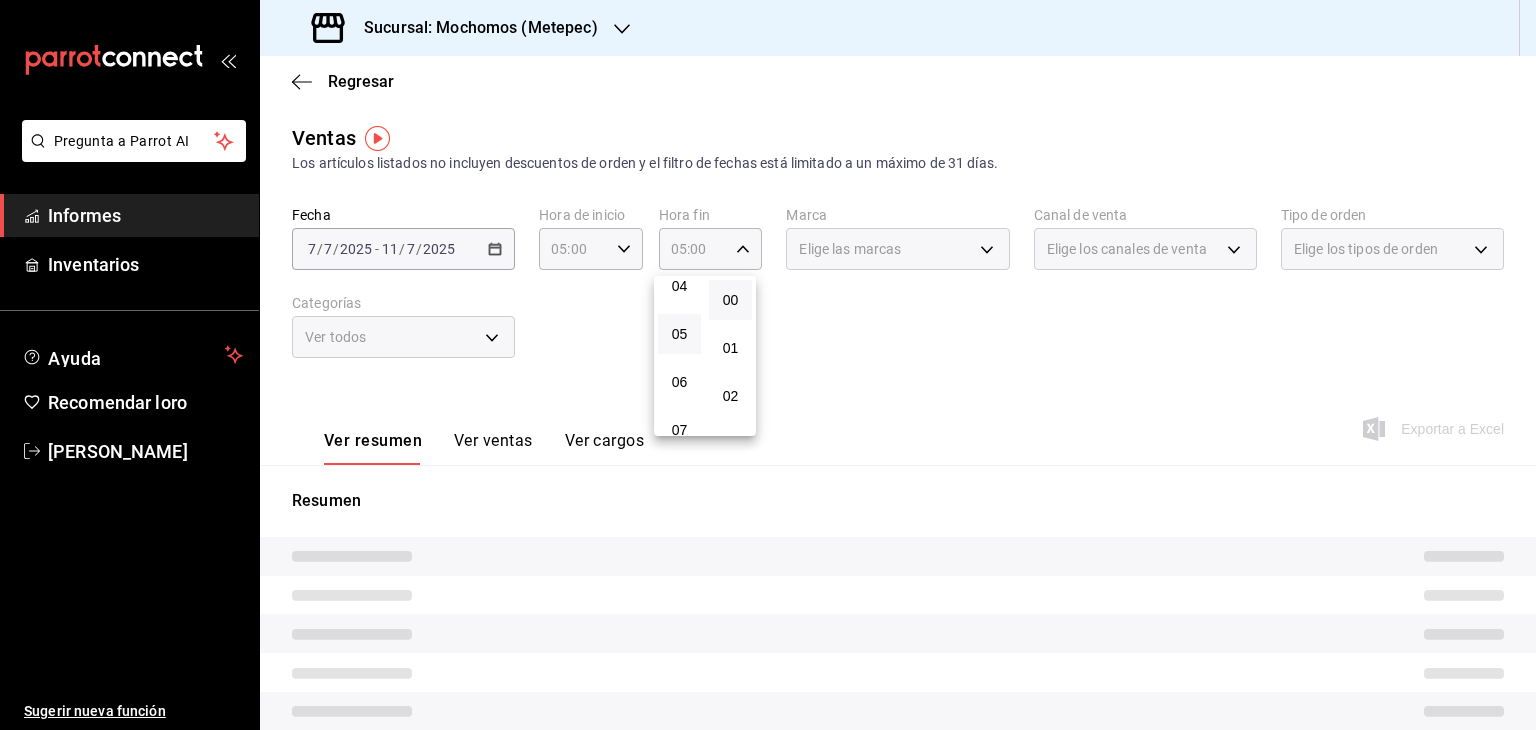 click at bounding box center [768, 365] 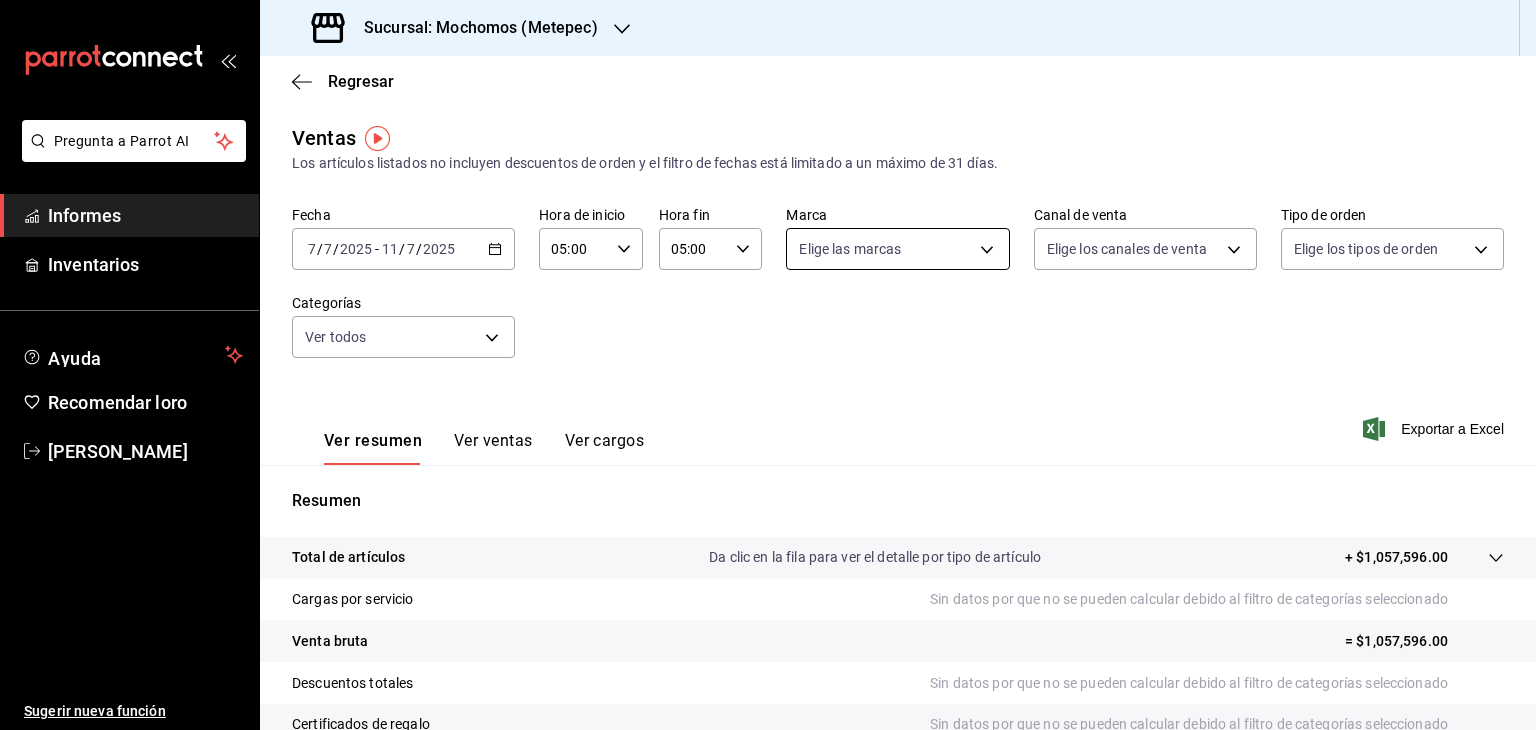 click on "Pregunta a Parrot AI Informes   Inventarios   Ayuda Recomendar loro   Cristian Mercado   Sugerir nueva función   Sucursal: Mochomos (Metepec) Regresar Ventas Los artículos listados no incluyen descuentos de orden y el filtro de fechas está limitado a un máximo de 31 días. Fecha 2025-07-07 7 / 7 / 2025 - 2025-07-11 11 / 7 / 2025 Hora de inicio 05:00 Hora de inicio Hora fin 05:00 Hora fin Marca Elige las marcas Canal de venta Elige los canales de venta Tipo de orden Elige los tipos de orden Categorías Ver todos Ver resumen Ver ventas Ver cargos Exportar a Excel Resumen Total de artículos Da clic en la fila para ver el detalle por tipo de artículo + $1,057,596.00 Cargas por servicio Sin datos por que no se pueden calcular debido al filtro de categorías seleccionado Venta bruta = $1,057,596.00 Descuentos totales Sin datos por que no se pueden calcular debido al filtro de categorías seleccionado Certificados de regalo Sin datos por que no se pueden calcular debido al filtro de categorías seleccionado" at bounding box center [768, 365] 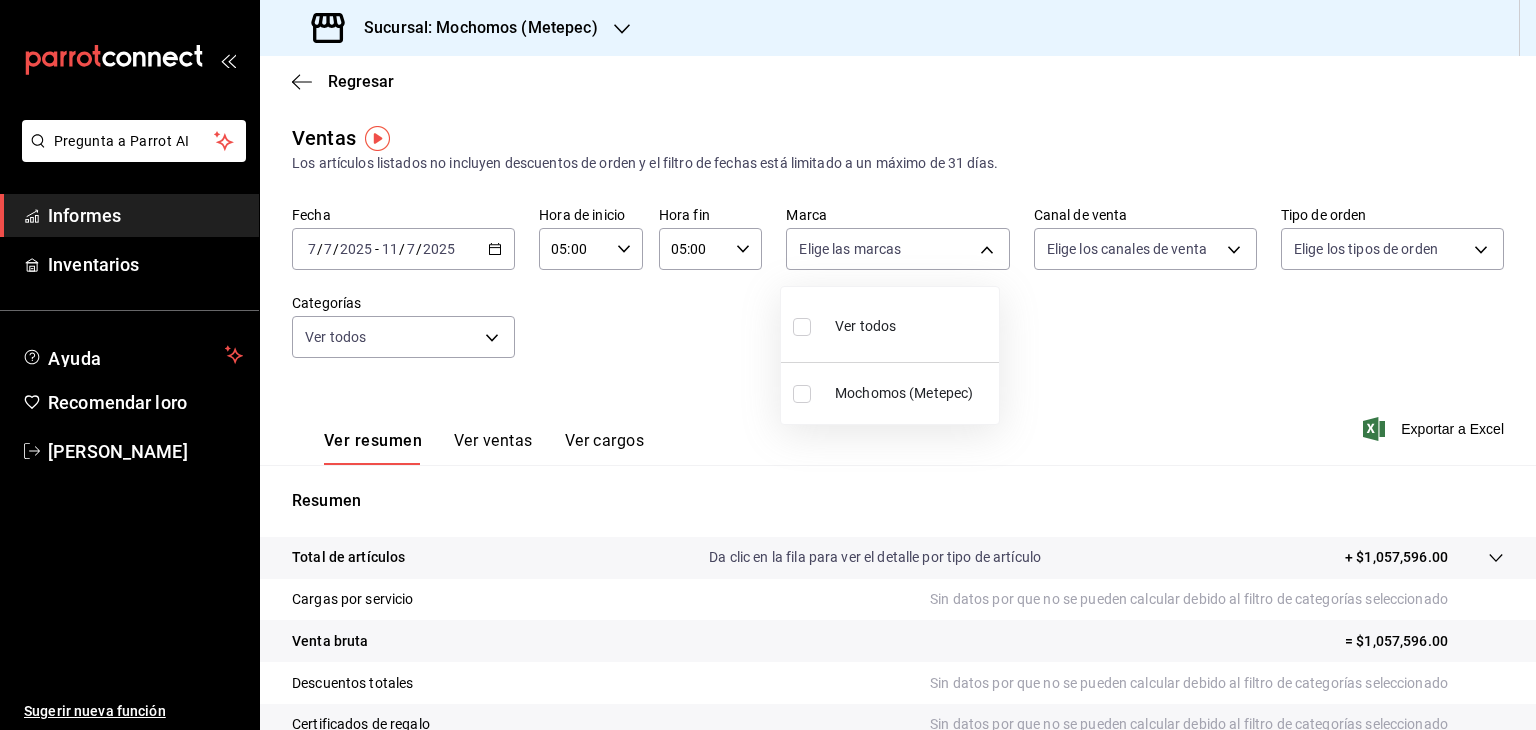 click on "Ver todos" at bounding box center [844, 324] 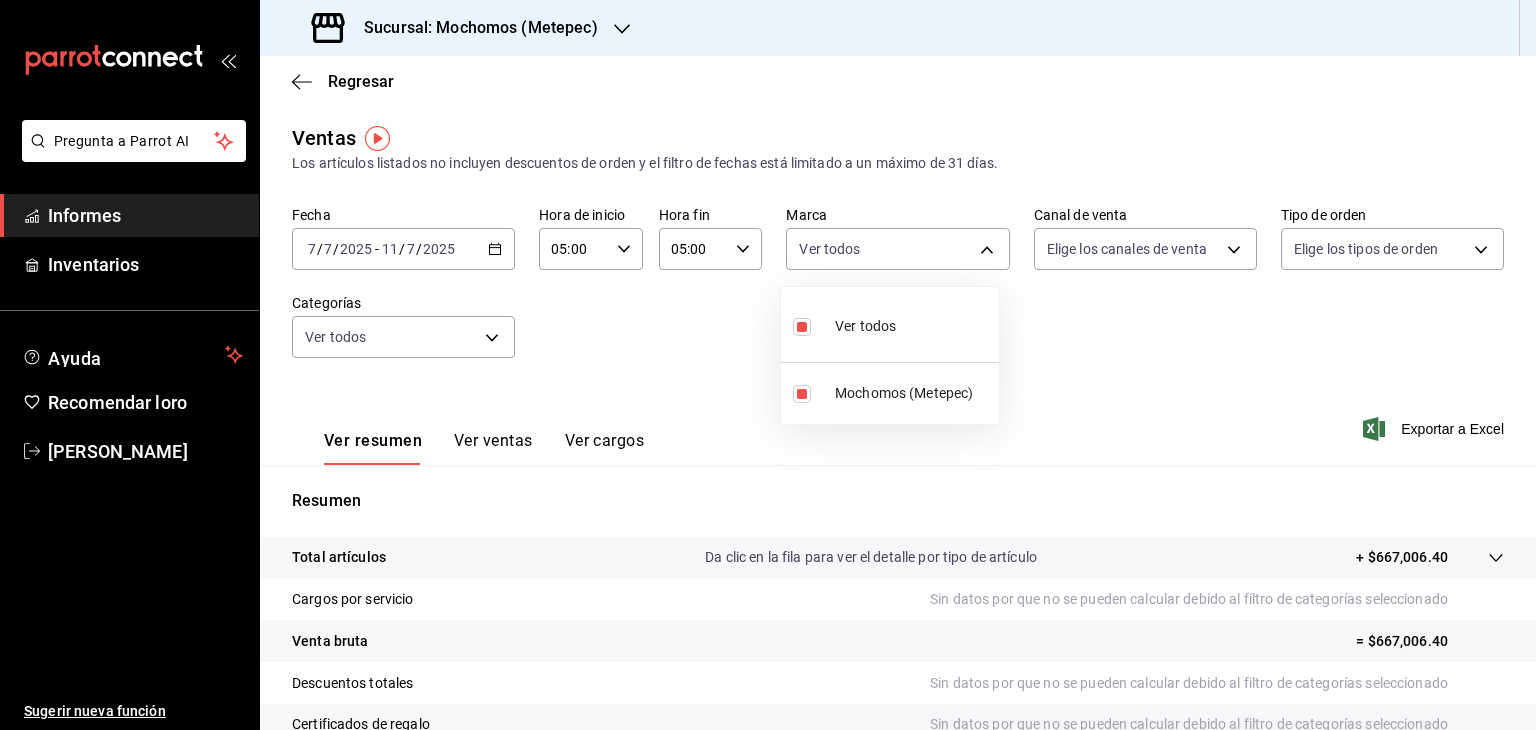 click at bounding box center (768, 365) 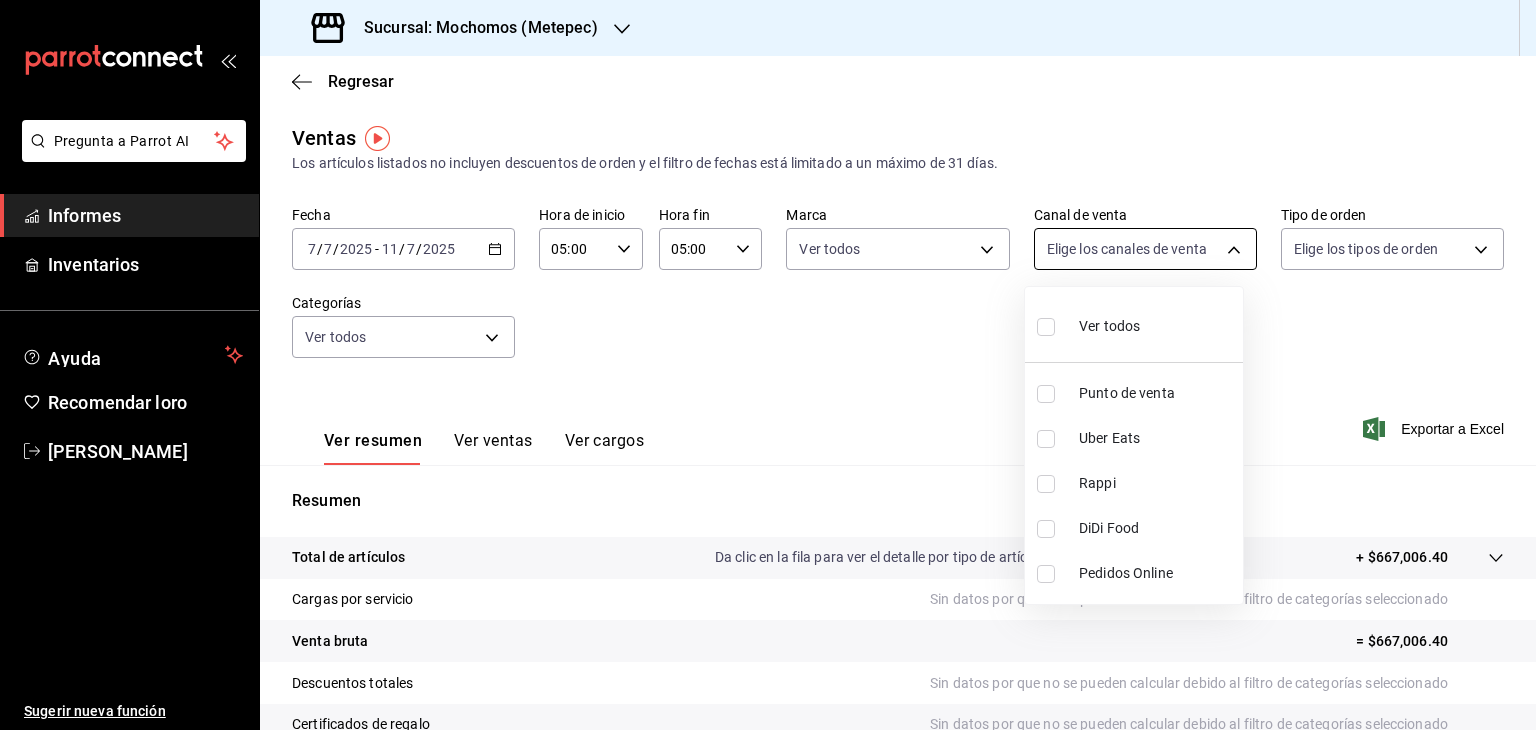 click on "Pregunta a Parrot AI Informes   Inventarios   Ayuda Recomendar loro   Cristian Mercado   Sugerir nueva función   Sucursal: Mochomos (Metepec) Regresar Ventas Los artículos listados no incluyen descuentos de orden y el filtro de fechas está limitado a un máximo de 31 días. Fecha 2025-07-07 7 / 7 / 2025 - 2025-07-11 11 / 7 / 2025 Hora de inicio 05:00 Hora de inicio Hora fin 05:00 Hora fin Marca Ver todos 2365f74e-aa6b-4392-bdf2-72765591bddf Canal de venta Elige los canales de venta Tipo de orden Elige los tipos de orden Categorías Ver todos Ver resumen Ver ventas Ver cargos Exportar a Excel Resumen Total de artículos Da clic en la fila para ver el detalle por tipo de artículo + $667,006.40 Cargas por servicio Sin datos por que no se pueden calcular debido al filtro de categorías seleccionado Venta bruta = $667,006.40 Descuentos totales Sin datos por que no se pueden calcular debido al filtro de categorías seleccionado Certificados de regalo Venta total = $667,006.40 Impuestos - $90,429.08 Venta neta" at bounding box center (768, 365) 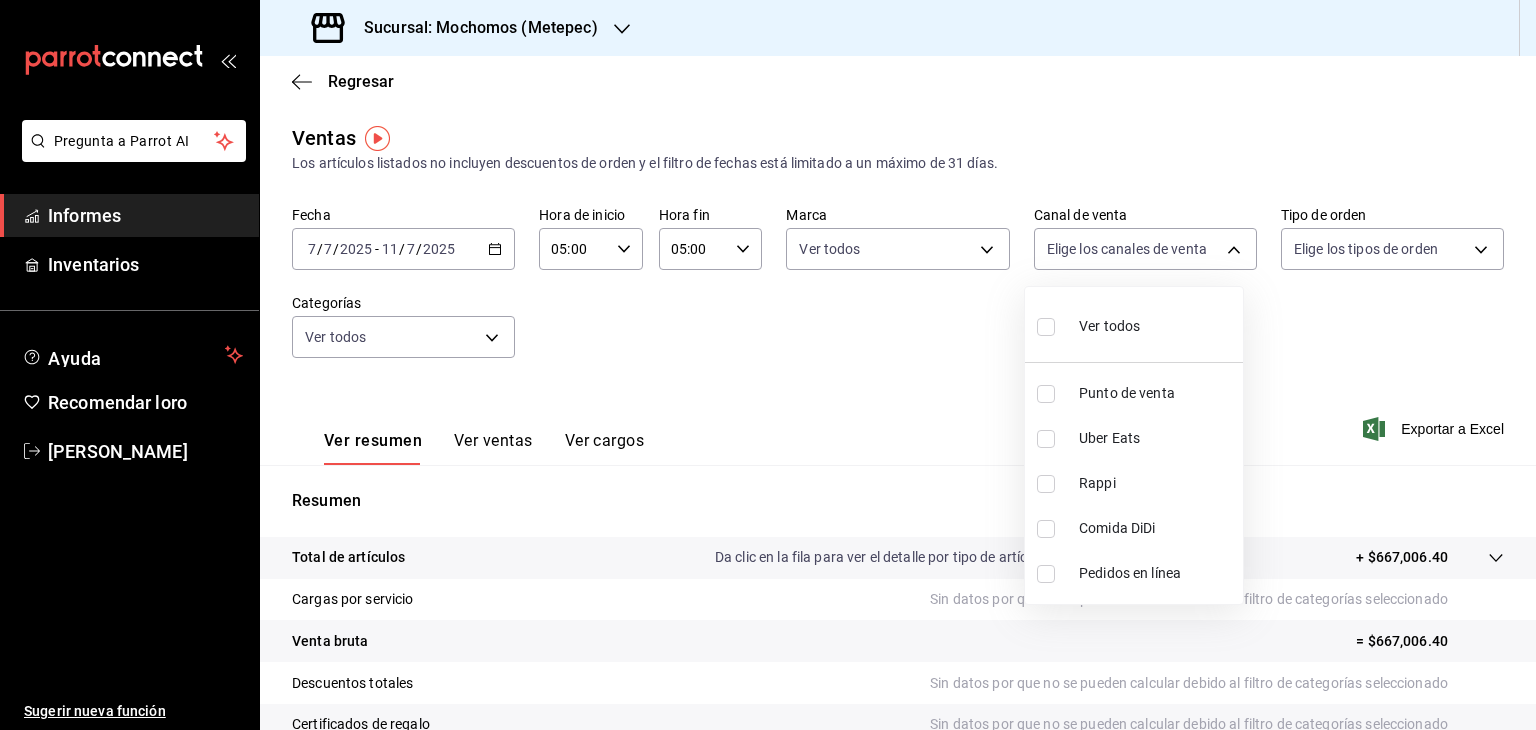 click on "Ver todos" at bounding box center [1109, 326] 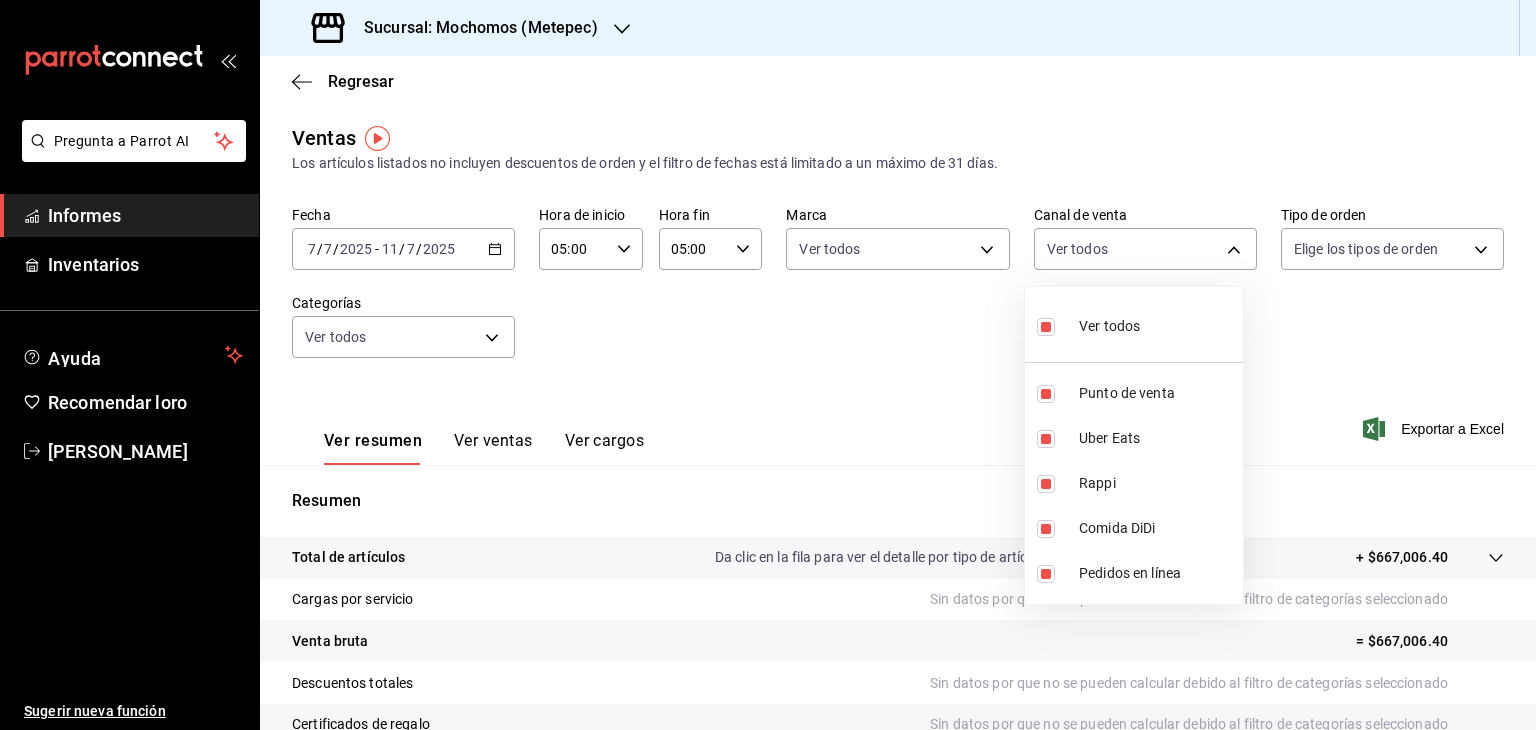 click at bounding box center [768, 365] 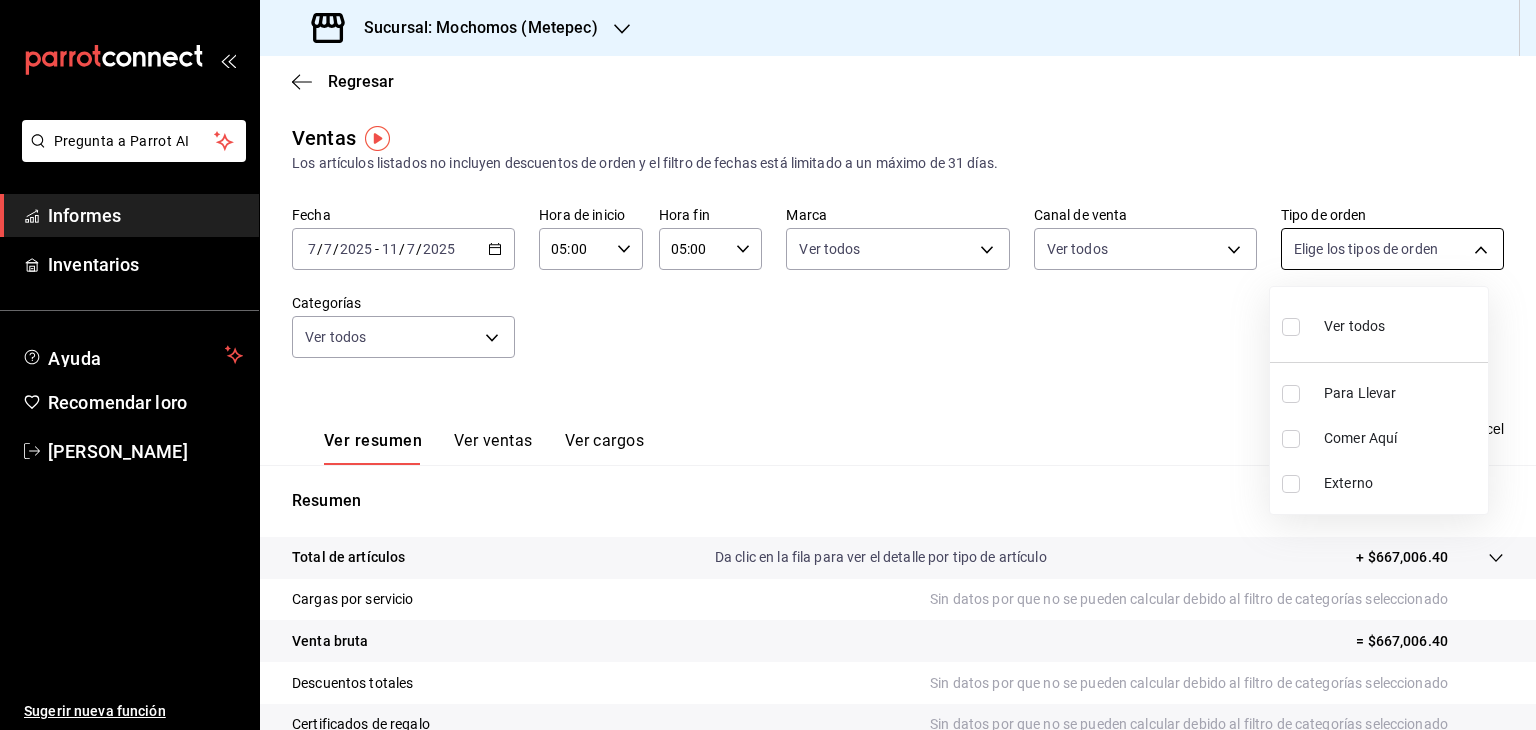 click on "Pregunta a Parrot AI Informes   Inventarios   Ayuda Recomendar loro   Cristian Mercado   Sugerir nueva función   Sucursal: Mochomos (Metepec) Regresar Ventas Los artículos listados no incluyen descuentos de orden y el filtro de fechas está limitado a un máximo de 31 días. Fecha 2025-07-07 7 / 7 / 2025 - 2025-07-11 11 / 7 / 2025 Hora de inicio 05:00 Hora de inicio Hora fin 05:00 Hora fin Marca Ver todos 2365f74e-aa6b-4392-bdf2-72765591bddf Canal de venta Ver todos PARROT,UBER_EATS,RAPPI,DIDI_FOOD,ONLINE Tipo de orden Elige los tipos de orden Categorías Ver todos Ver resumen Ver ventas Ver cargos Exportar a Excel Resumen Total de artículos Da clic en la fila para ver el detalle por tipo de artículo + $667,006.40 Cargas por servicio Sin datos por que no se pueden calcular debido al filtro de categorías seleccionado Venta bruta = $667,006.40 Descuentos totales Sin datos por que no se pueden calcular debido al filtro de categorías seleccionado Certificados de regalo Venta total = $667,006.40 Impuestos" at bounding box center (768, 365) 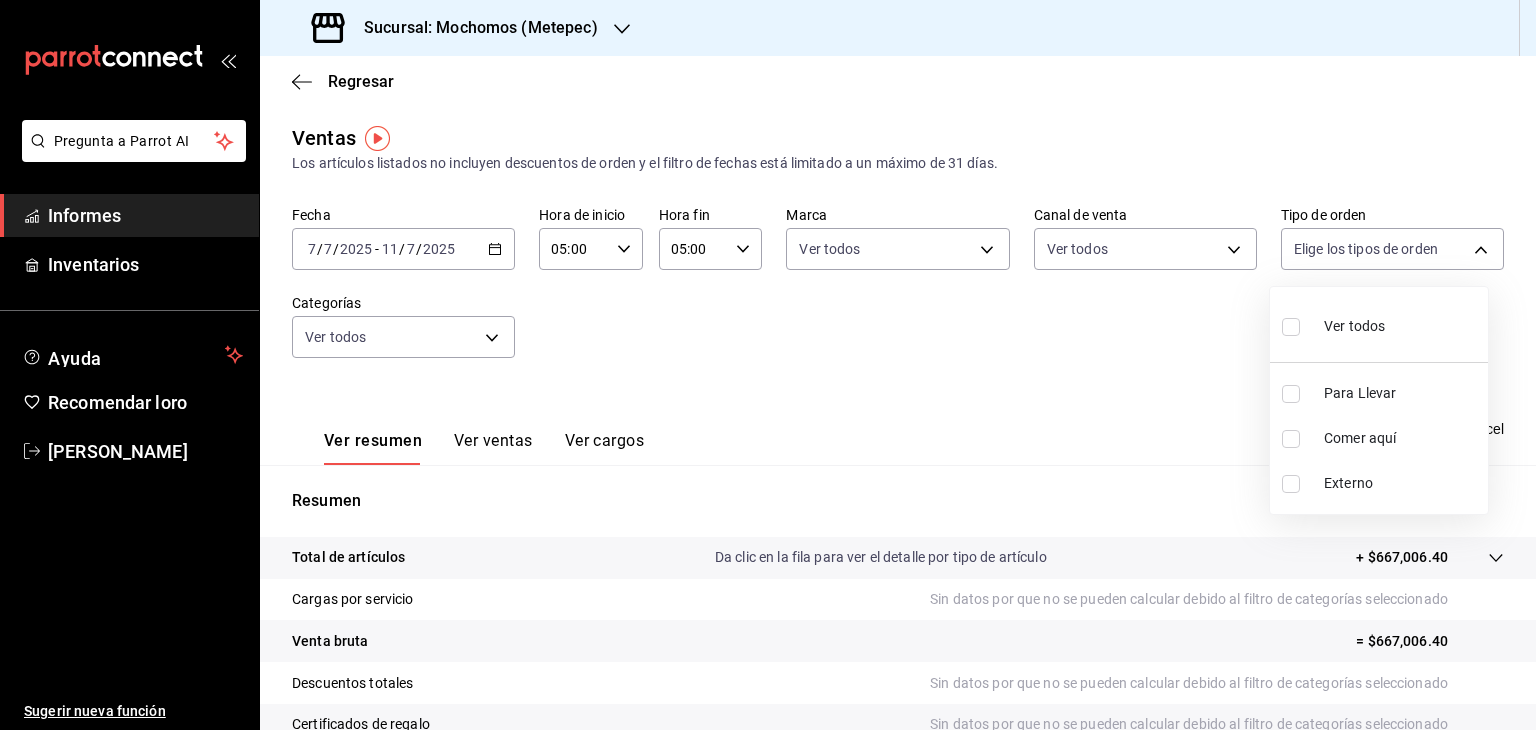 click on "Ver todos" at bounding box center (1333, 324) 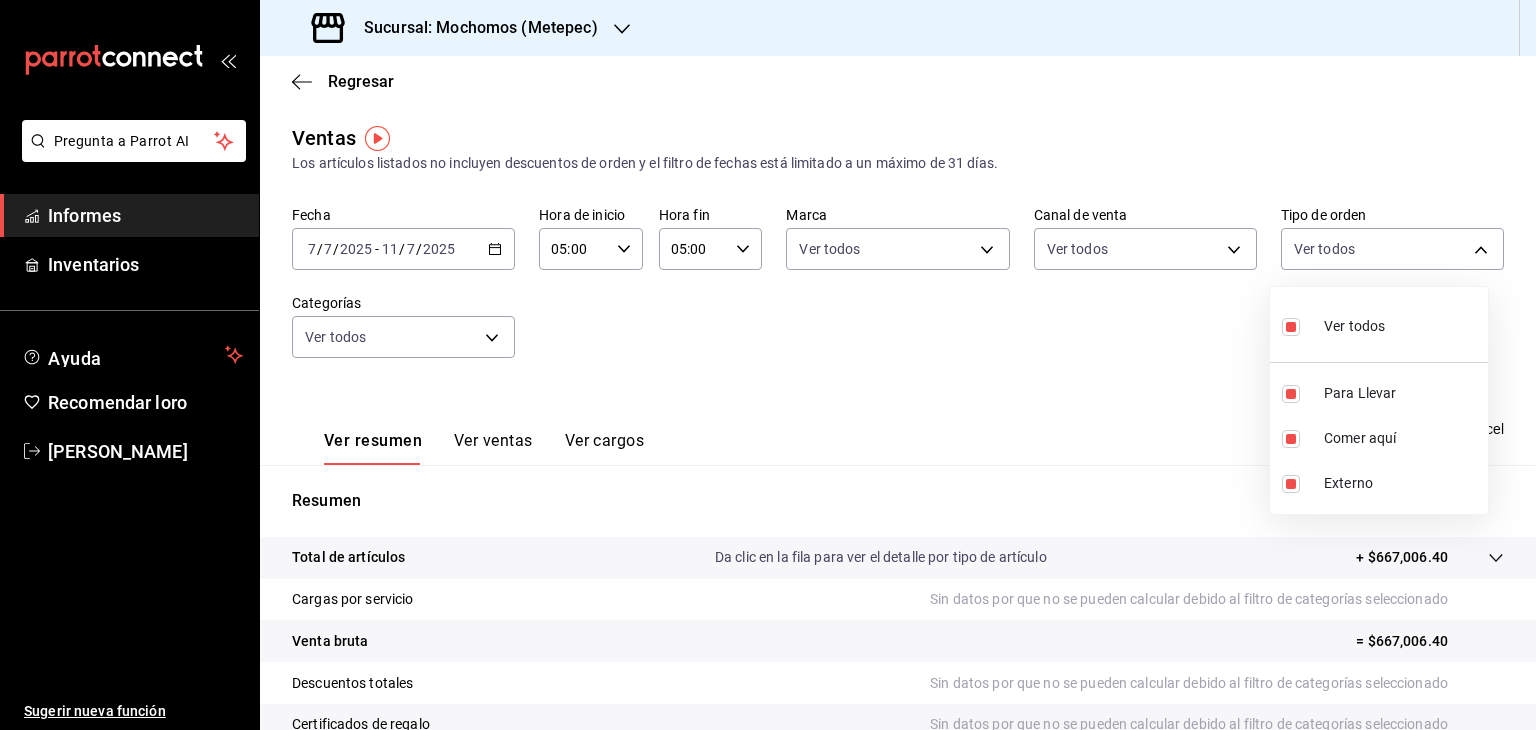 click at bounding box center [768, 365] 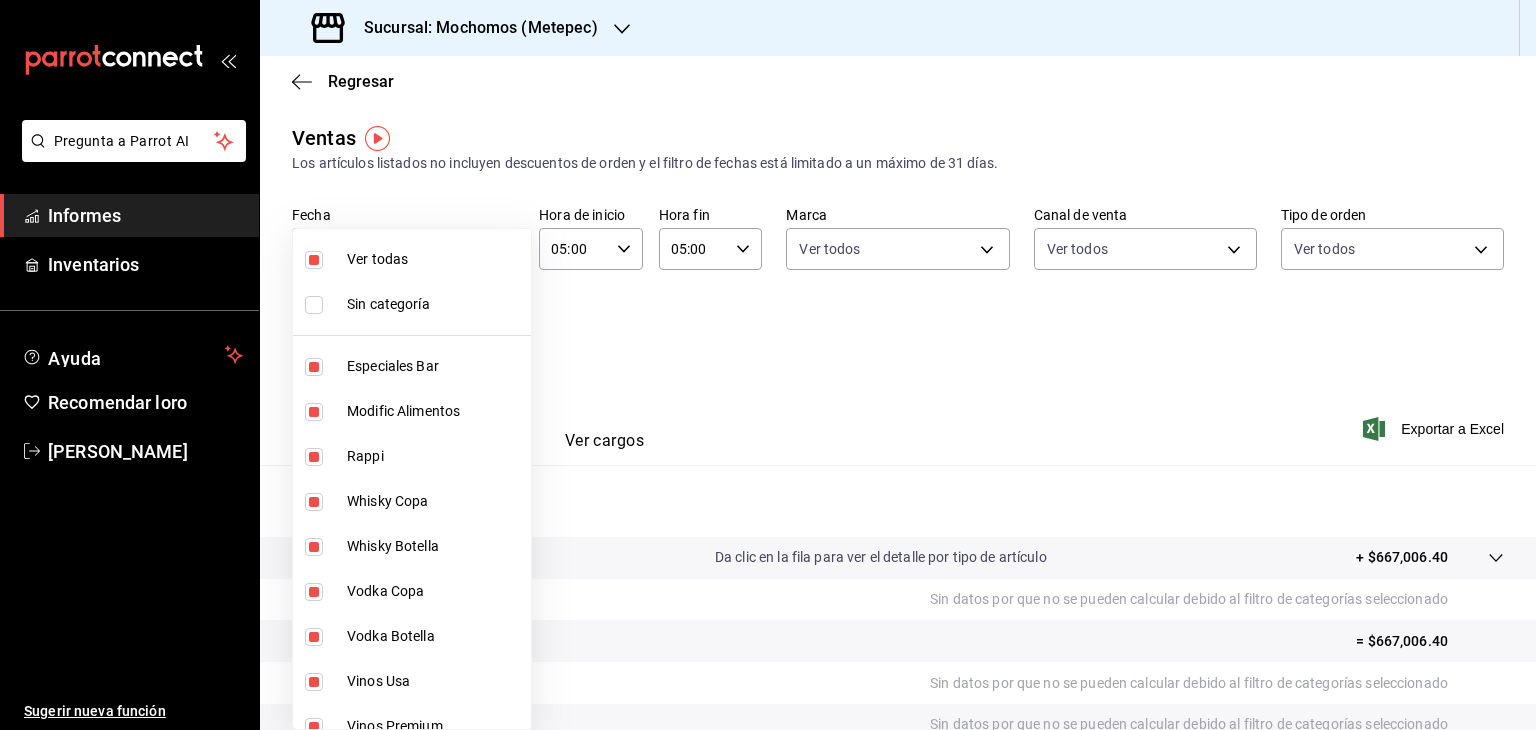 click on "Pregunta a Parrot AI Informes   Inventarios   Ayuda Recomendar loro   Cristian Mercado   Sugerir nueva función   Sucursal: Mochomos (Metepec) Regresar Ventas Los artículos listados no incluyen descuentos de orden y el filtro de fechas está limitado a un máximo de 31 días. Fecha 2025-07-07 7 / 7 / 2025 - 2025-07-11 11 / 7 / 2025 Hora de inicio 05:00 Hora de inicio Hora fin 05:00 Hora fin Marca Ver todos 2365f74e-aa6b-4392-bdf2-72765591bddf Canal de venta Ver todos PARROT,UBER_EATS,RAPPI,DIDI_FOOD,ONLINE Tipo de orden Ver todos 3a236ed8-2e24-47ca-8e59-ead494492482,da8509e8-5fca-4f62-958e-973104937870,EXTERNAL Categorías Ver todos Ver resumen Ver ventas Ver cargos Exportar a Excel Resumen Total de artículos Da clic en la fila para ver el detalle por tipo de artículo + $667,006.40 Cargas por servicio Sin datos por que no se pueden calcular debido al filtro de categorías seleccionado Venta bruta = $667,006.40 Descuentos totales Certificados de regalo Venta total = $667,006.40 Impuestos - $90,429.08" at bounding box center (768, 365) 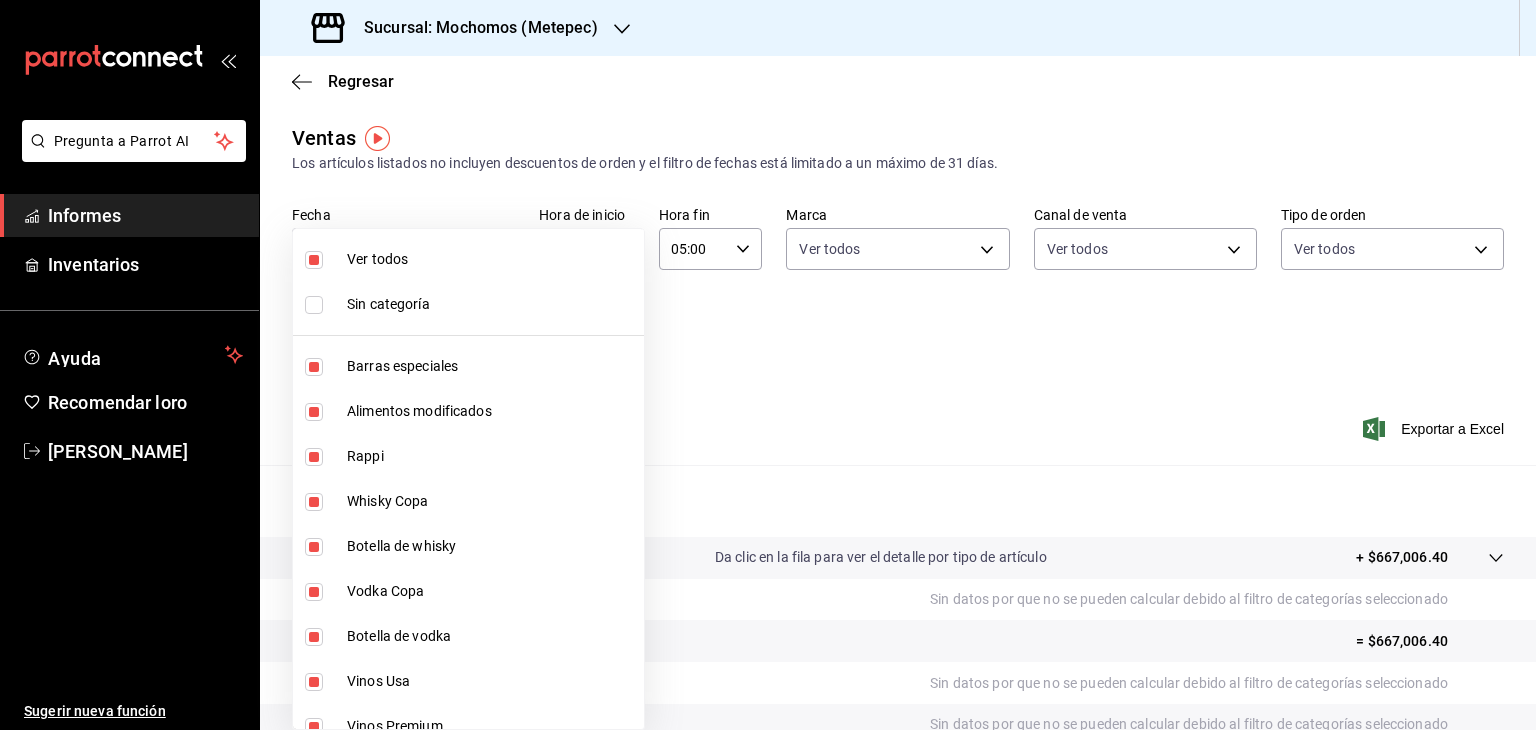 click at bounding box center [768, 365] 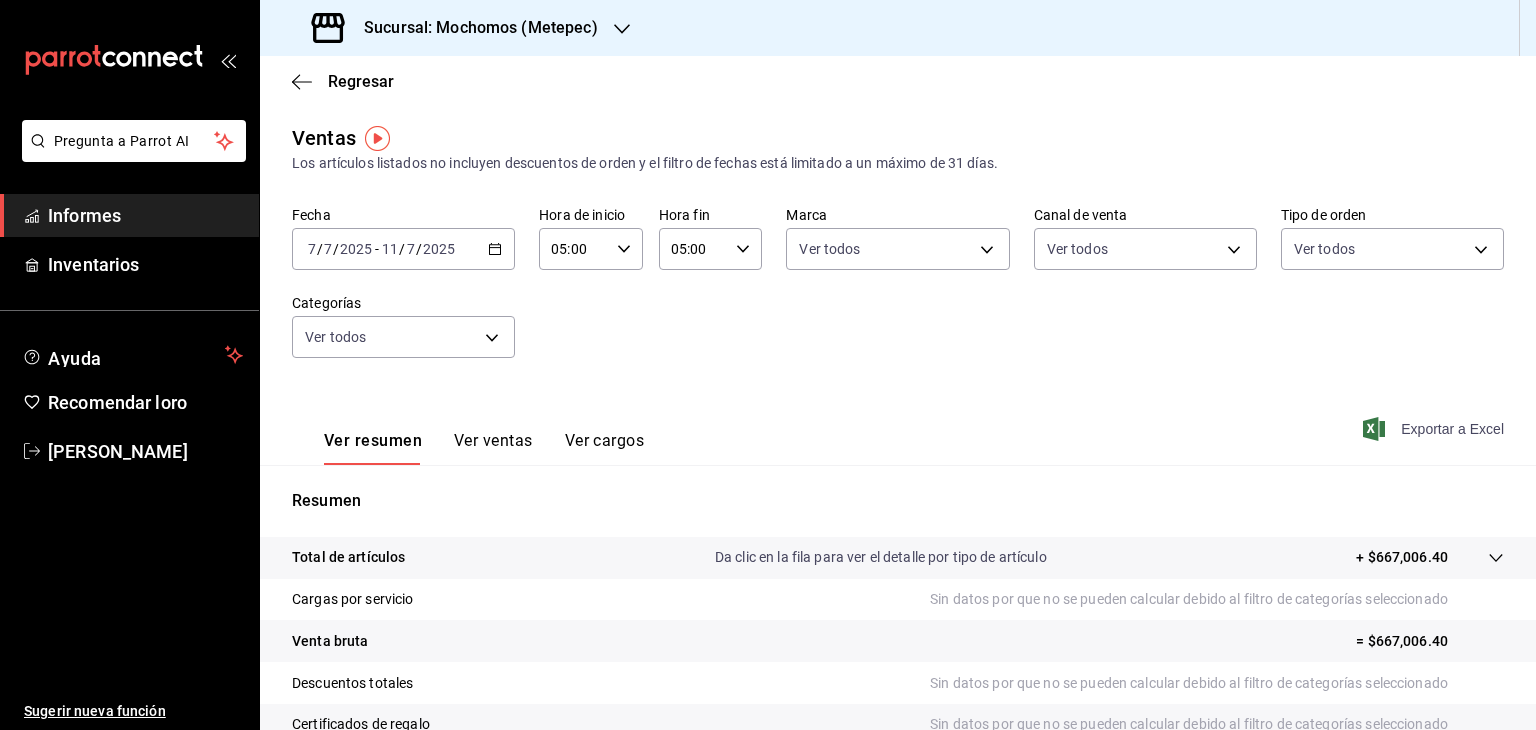 click on "Exportar a Excel" at bounding box center (1452, 429) 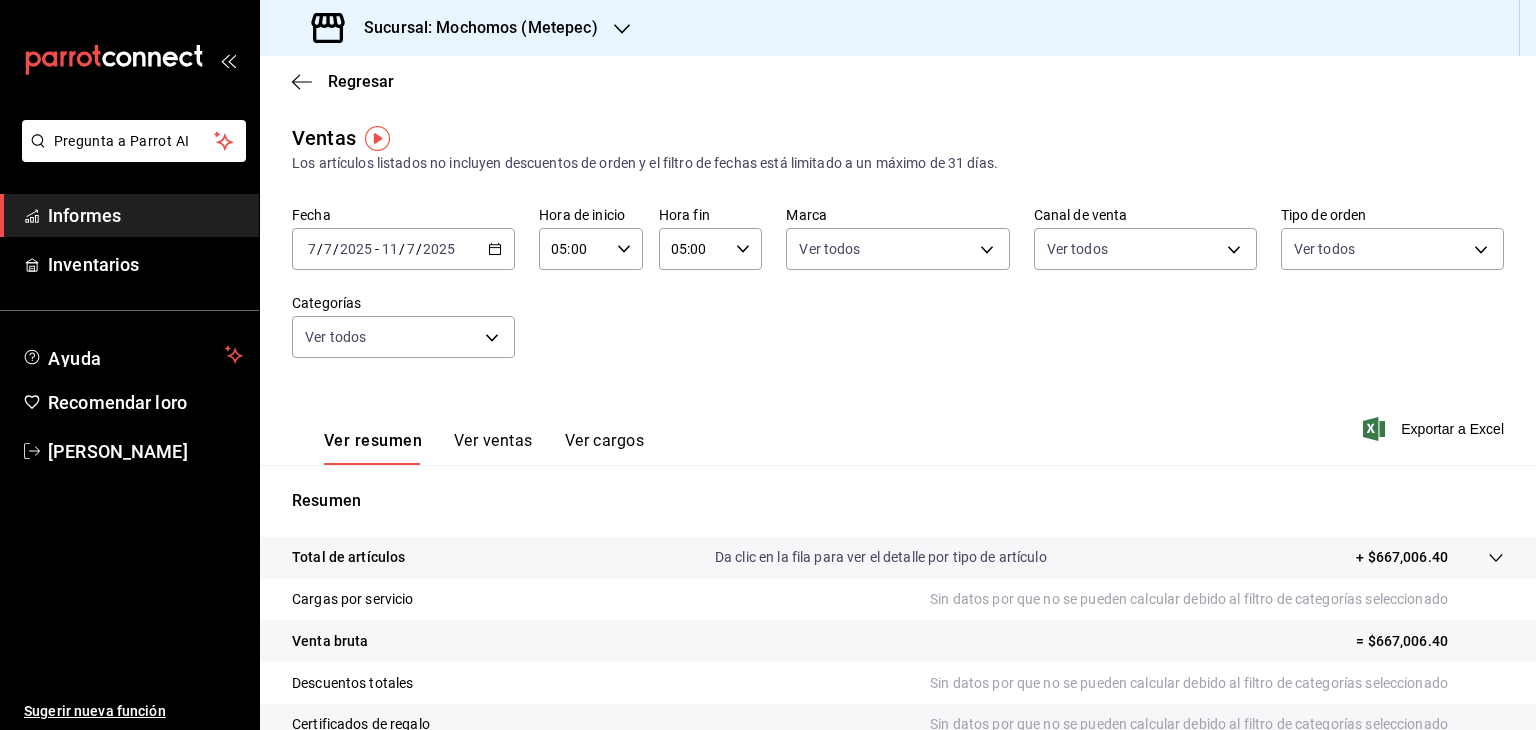 click 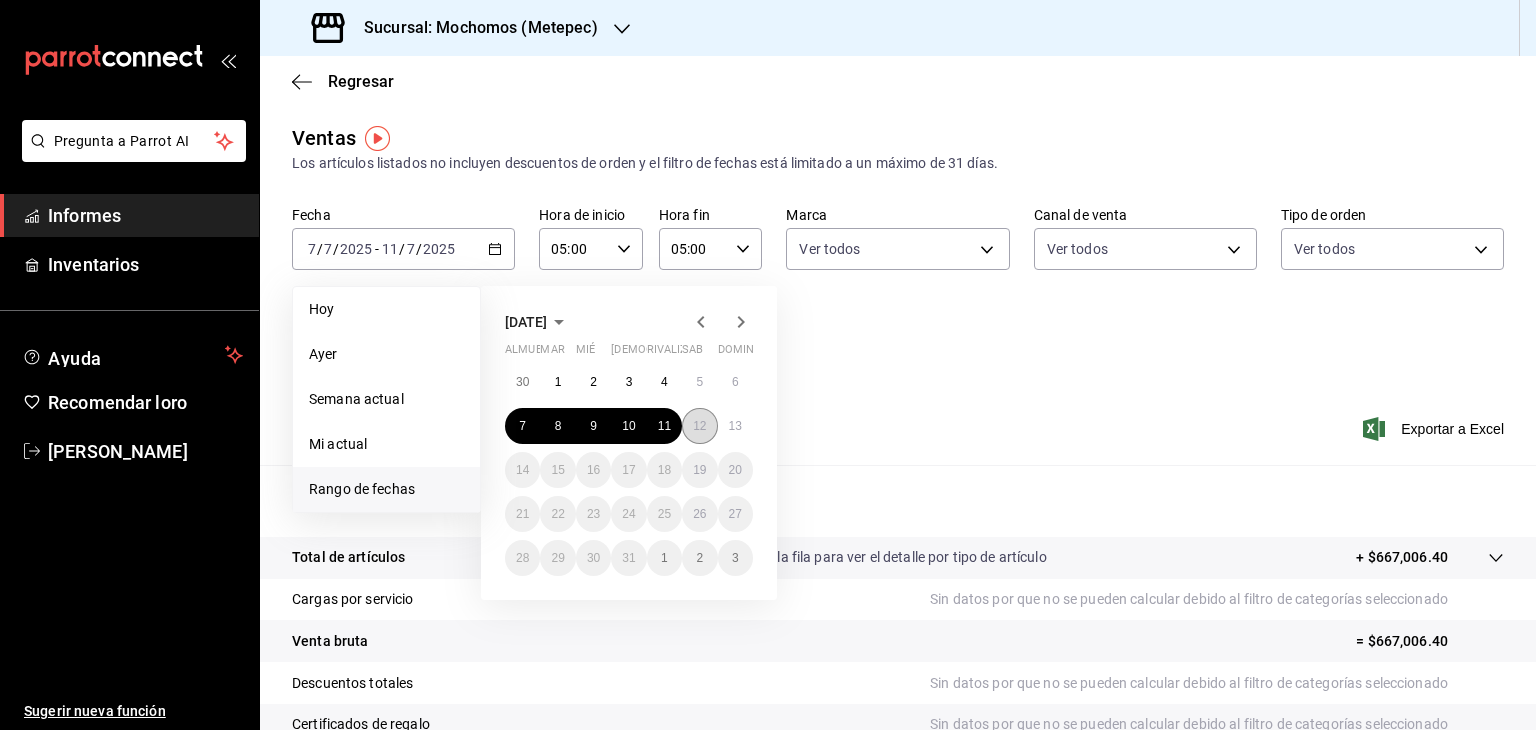 click on "12" at bounding box center (699, 426) 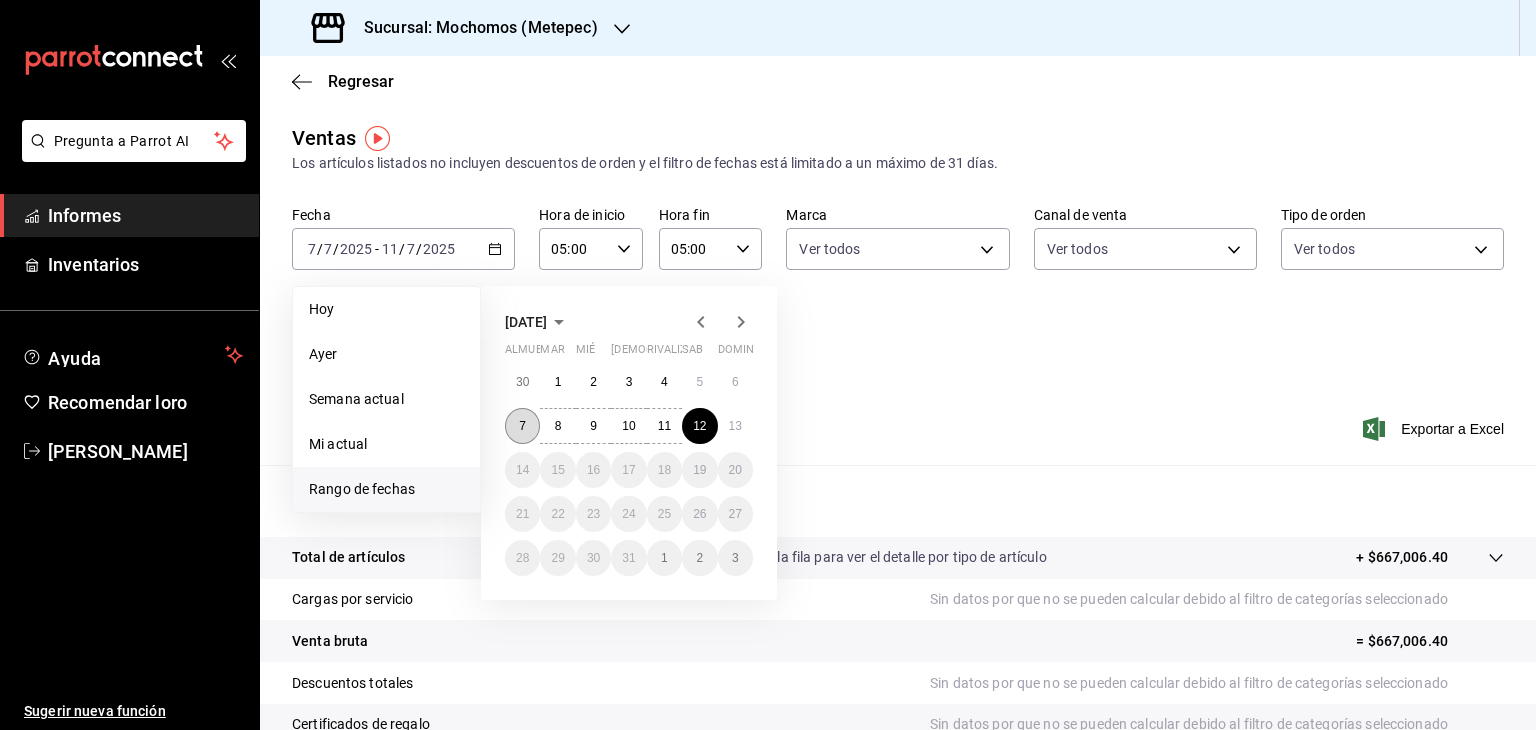 click on "7" at bounding box center [522, 426] 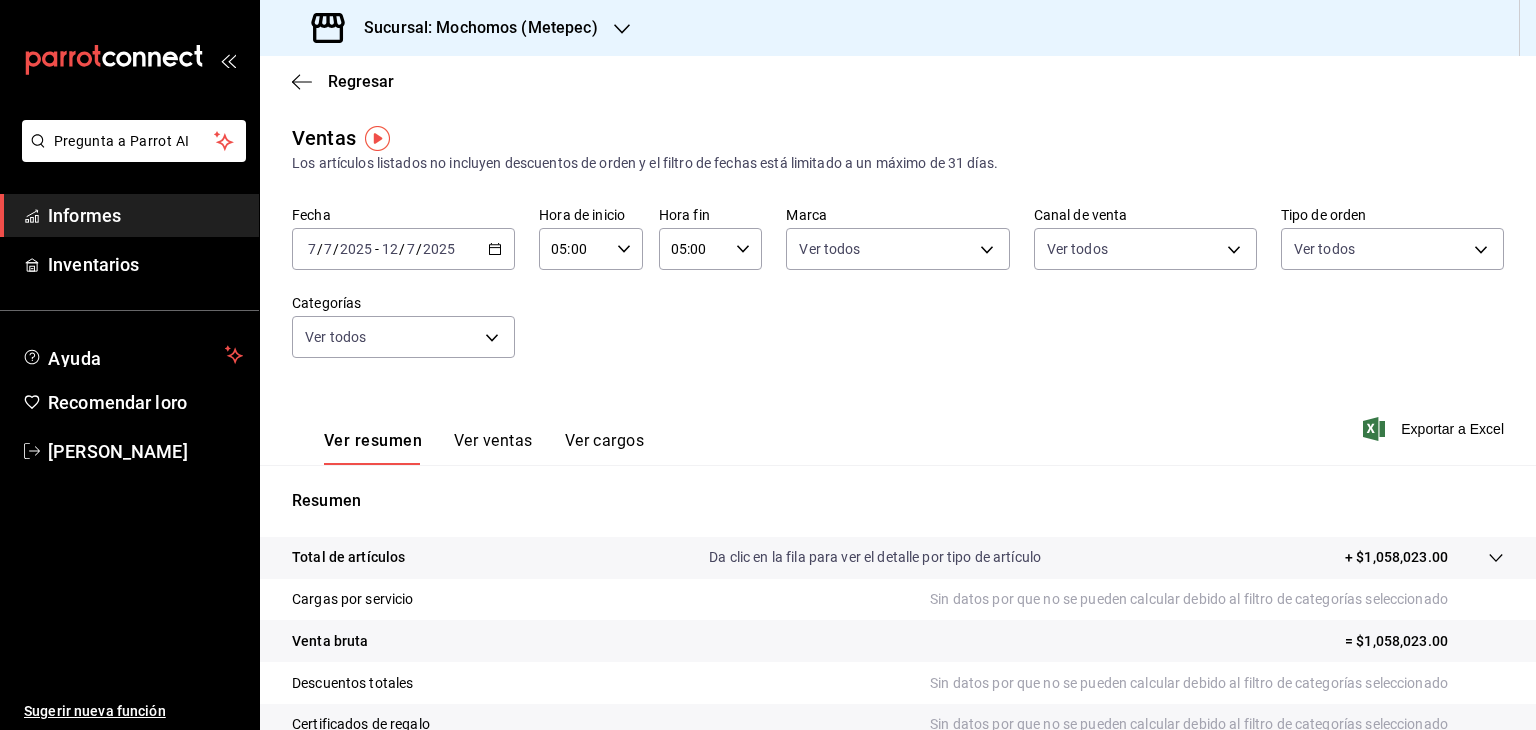 click on "2025-07-07 7 / 7 / 2025 - 2025-07-12 12 / 7 / 2025" at bounding box center (403, 249) 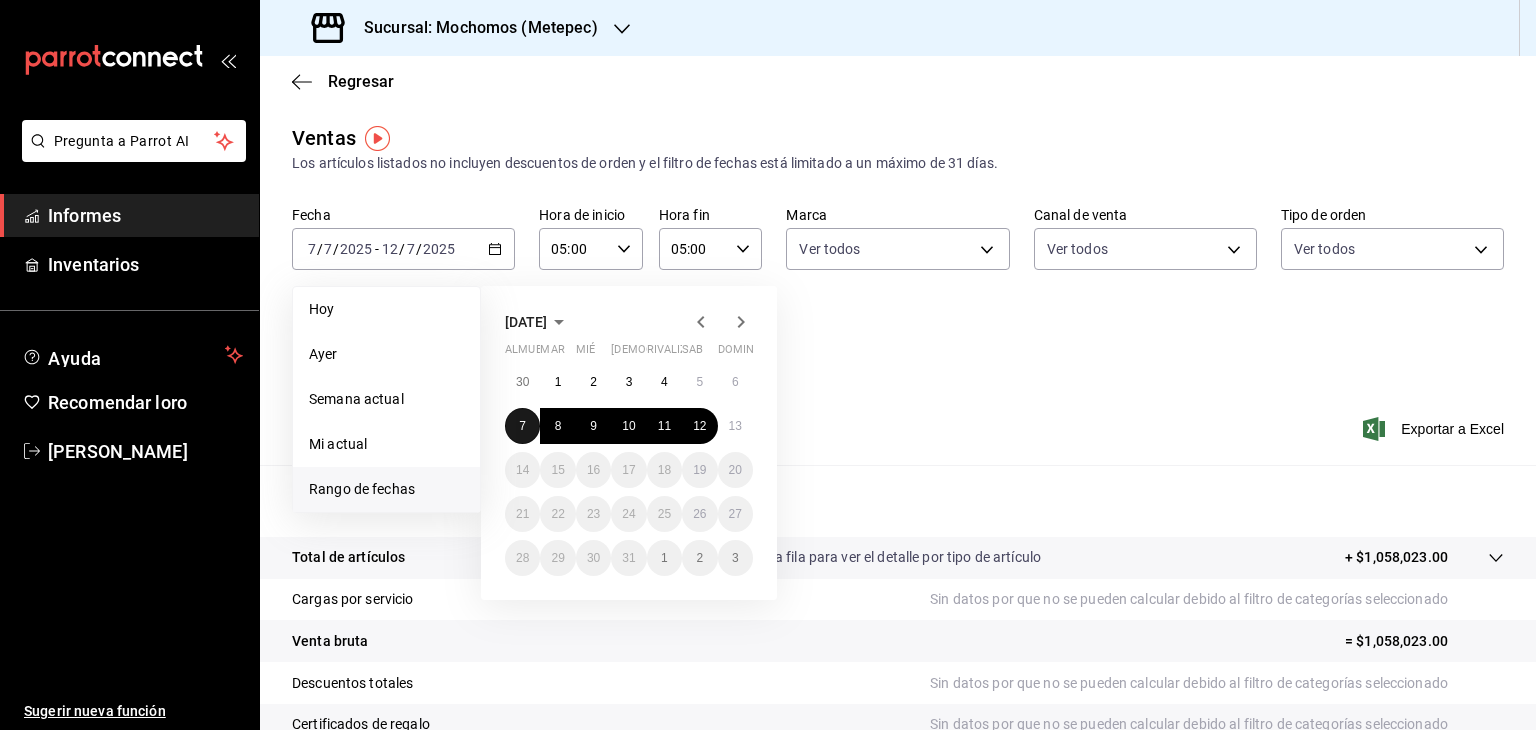 click on "7" at bounding box center (522, 426) 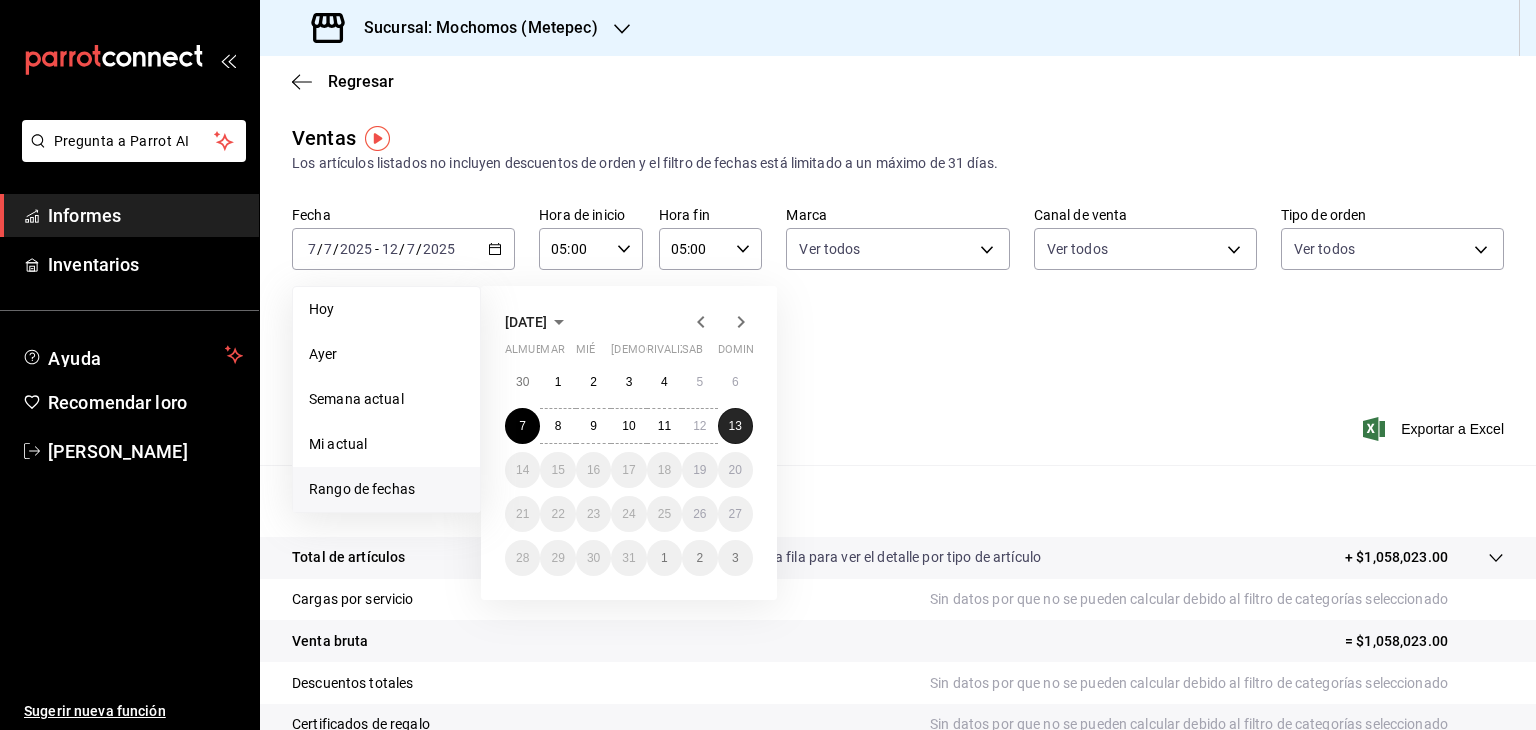 click on "13" at bounding box center [735, 426] 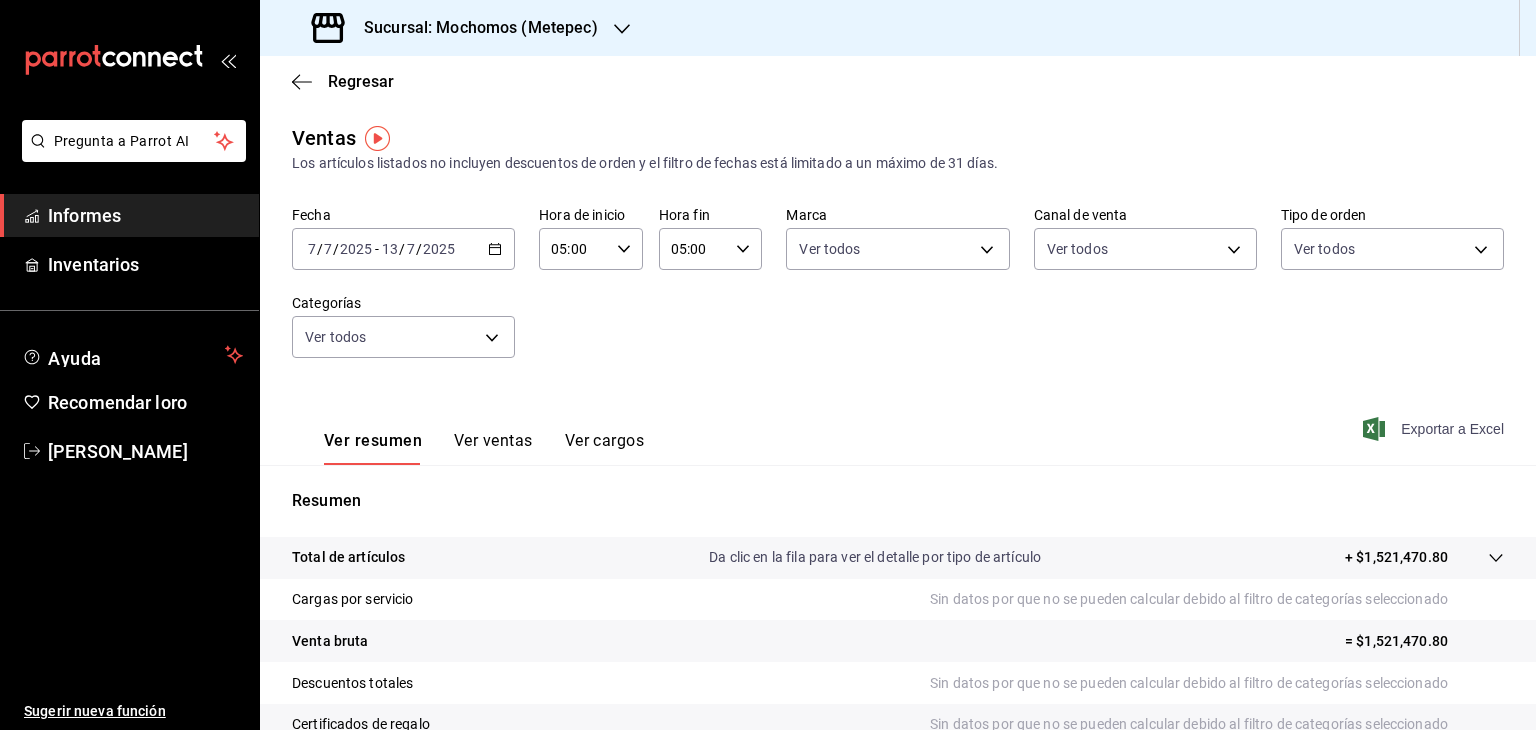 click on "Exportar a Excel" at bounding box center [1452, 429] 